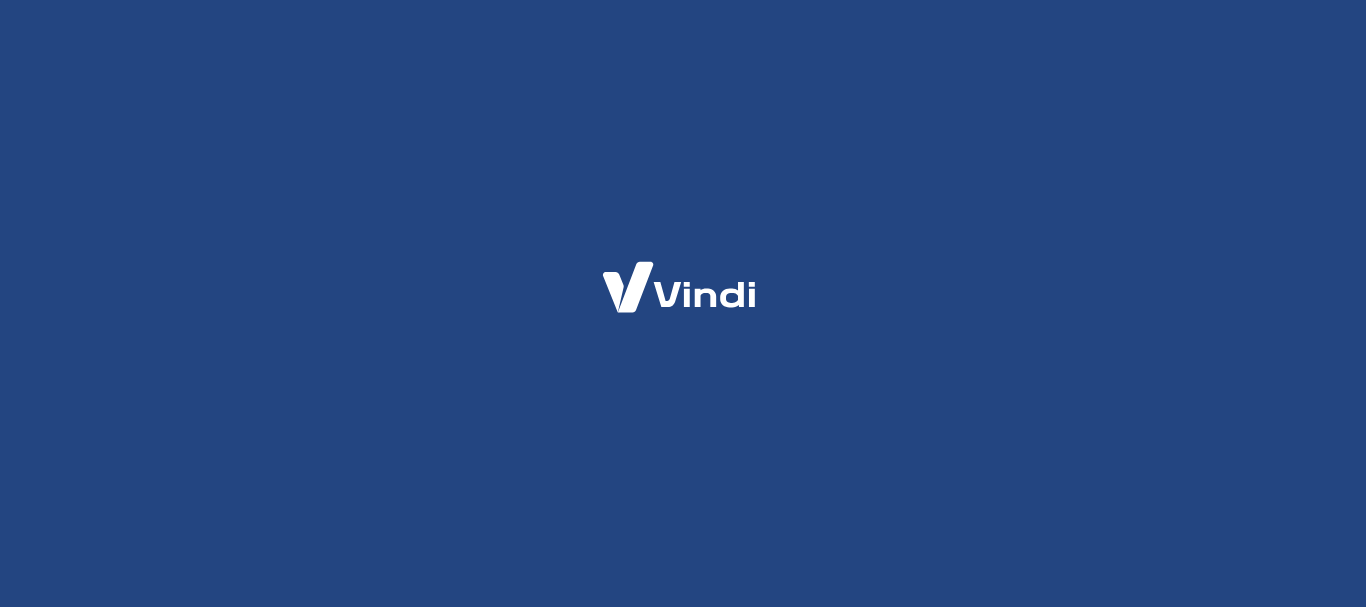 scroll, scrollTop: 0, scrollLeft: 0, axis: both 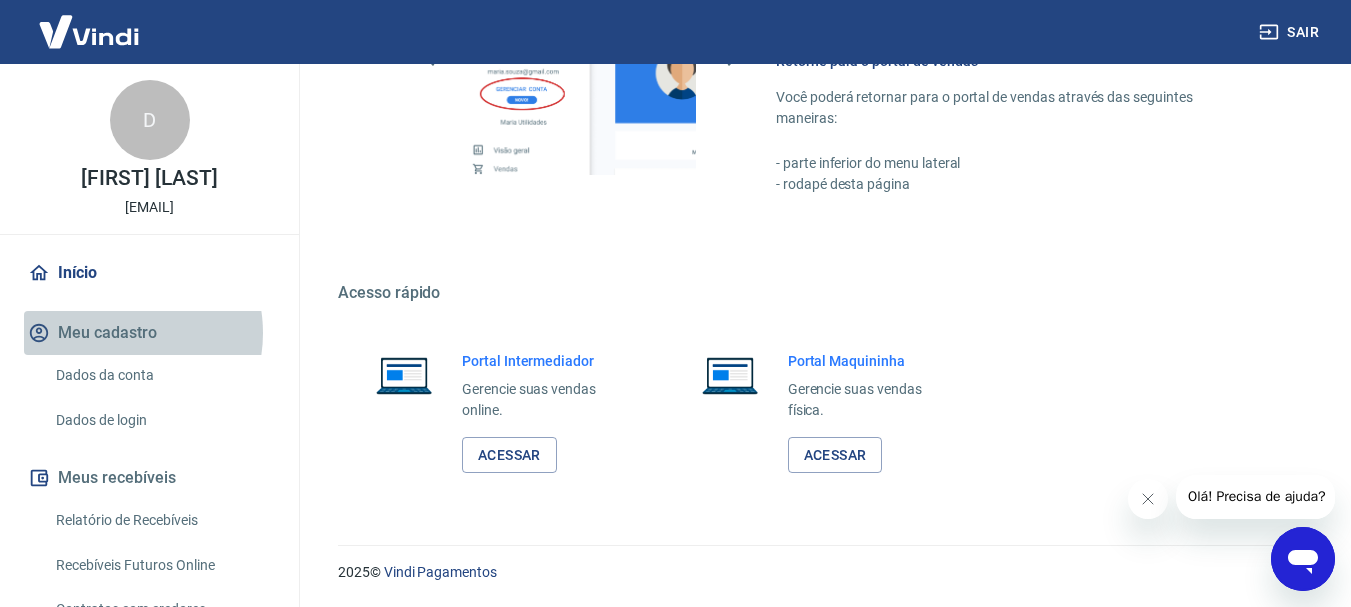 click on "Meu cadastro" at bounding box center (149, 333) 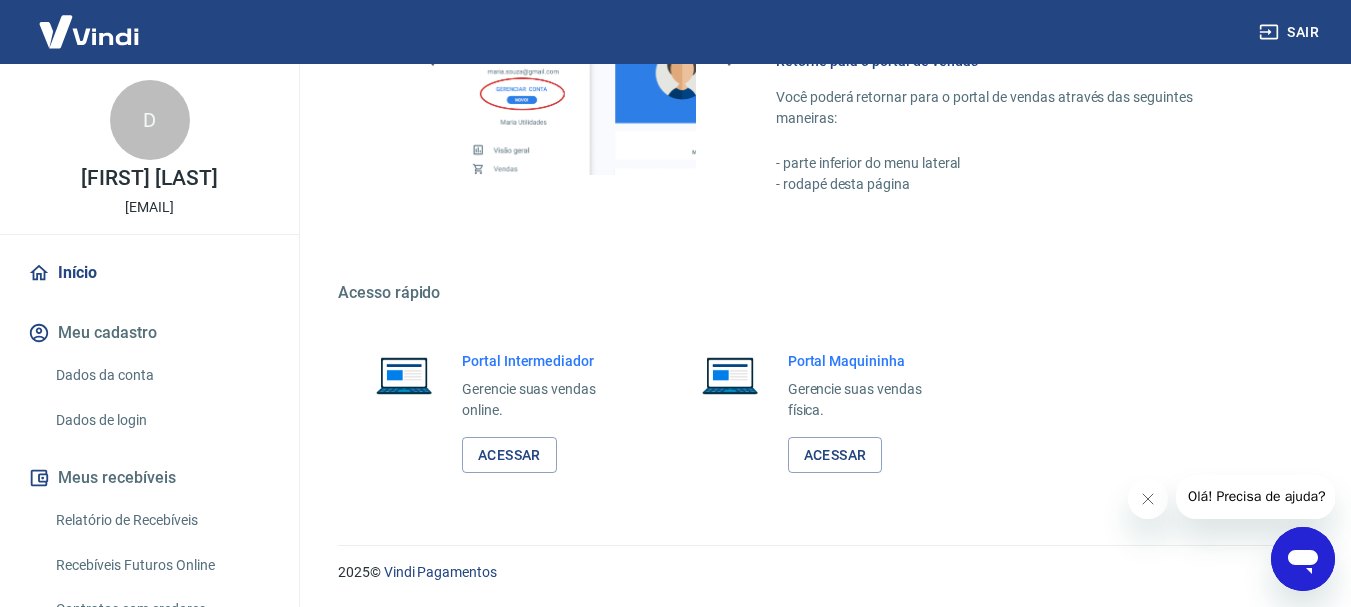scroll, scrollTop: 187, scrollLeft: 0, axis: vertical 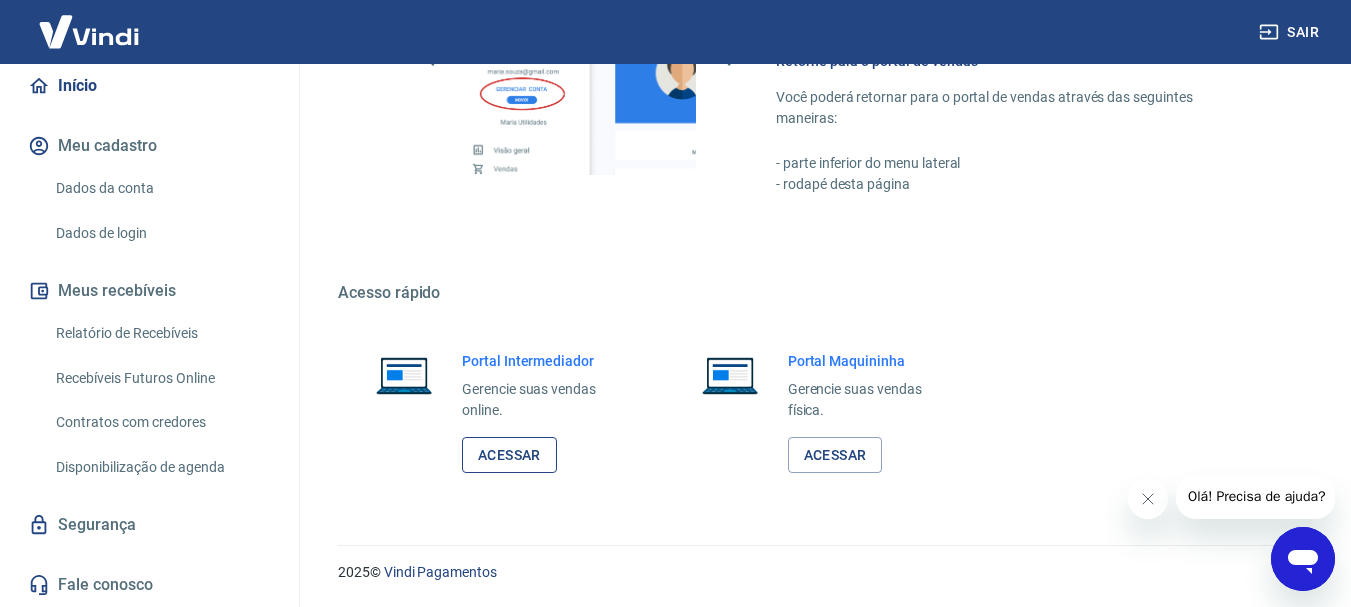 click on "Acessar" at bounding box center (509, 455) 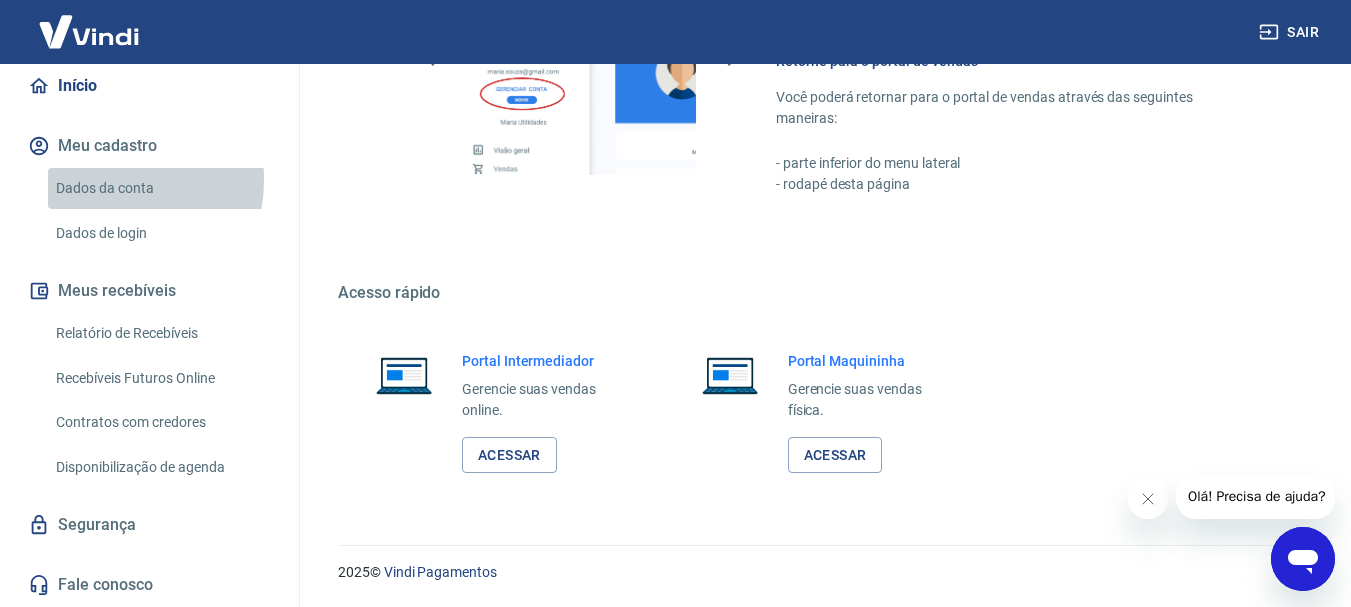 click on "Dados da conta" at bounding box center [161, 188] 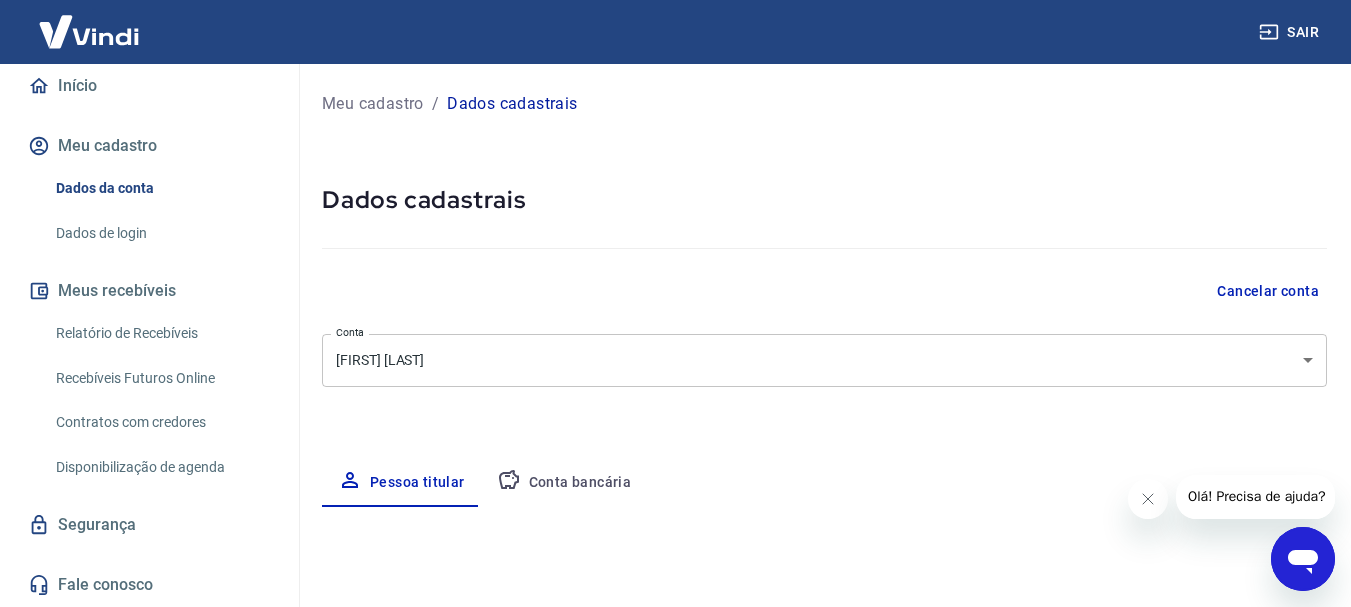 select on "[STATE]" 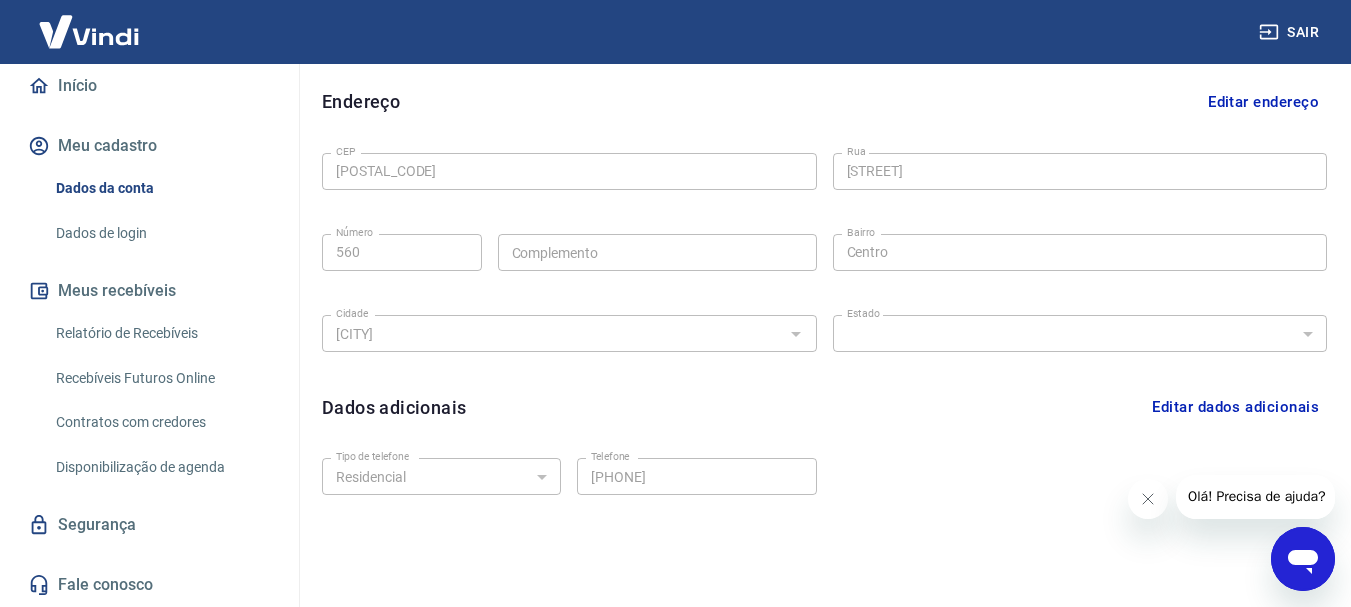 scroll, scrollTop: 673, scrollLeft: 0, axis: vertical 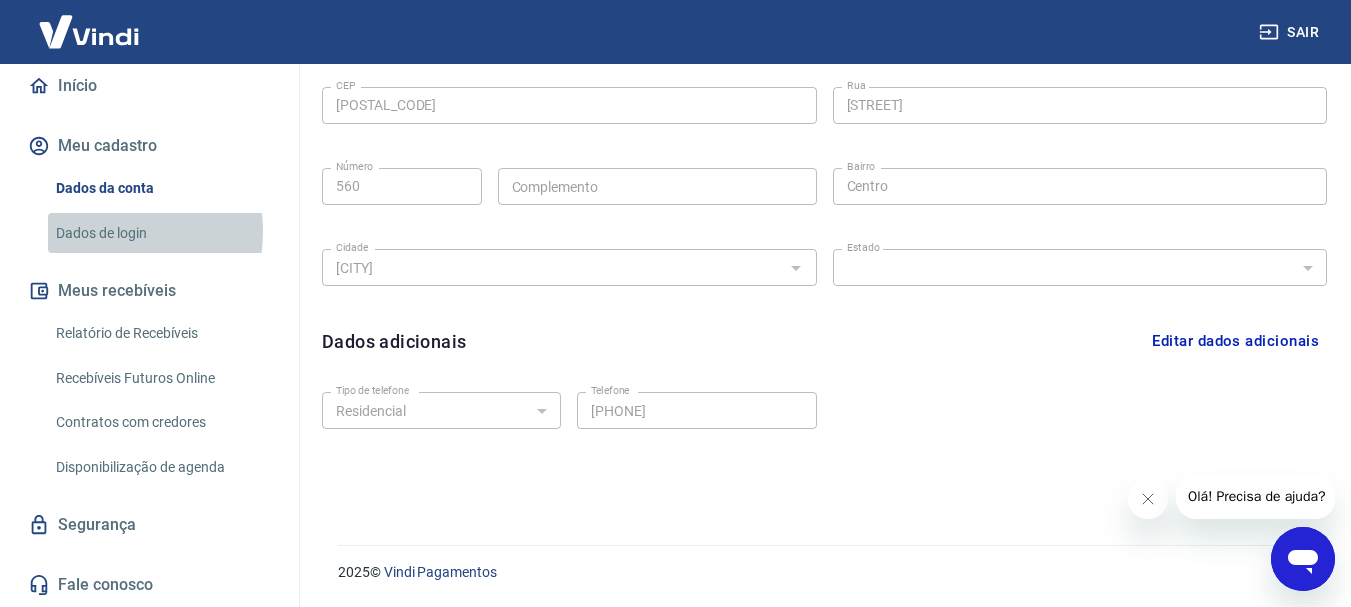 click on "Dados de login" at bounding box center [161, 233] 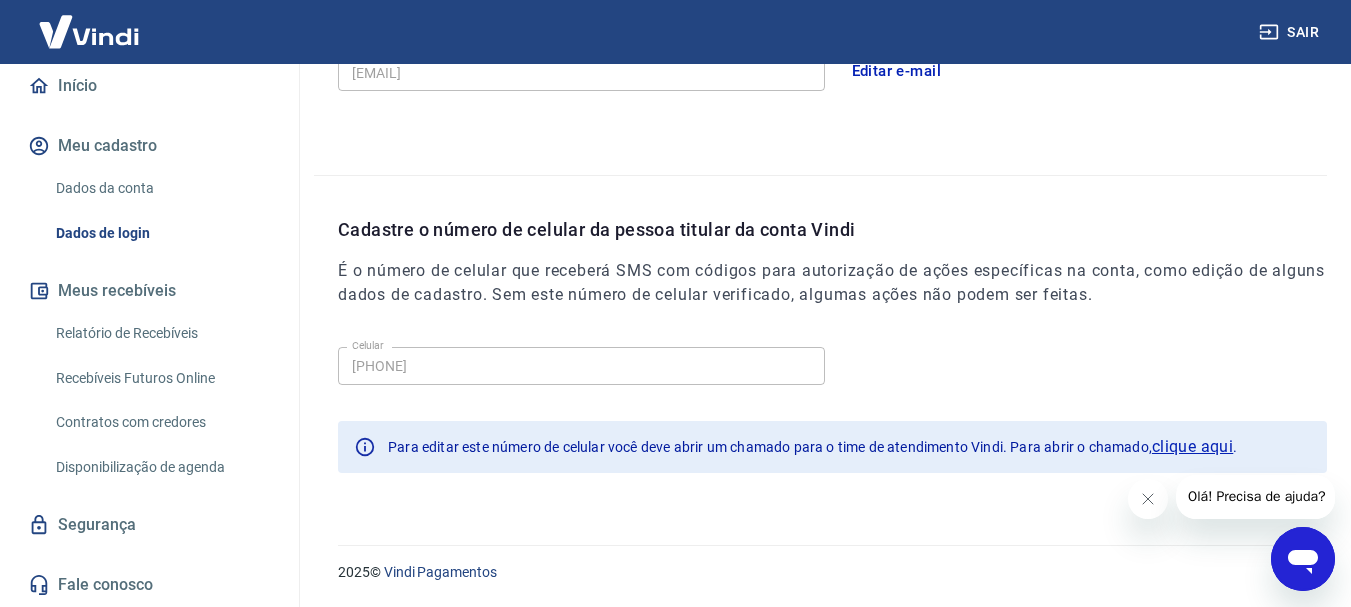 scroll, scrollTop: 658, scrollLeft: 0, axis: vertical 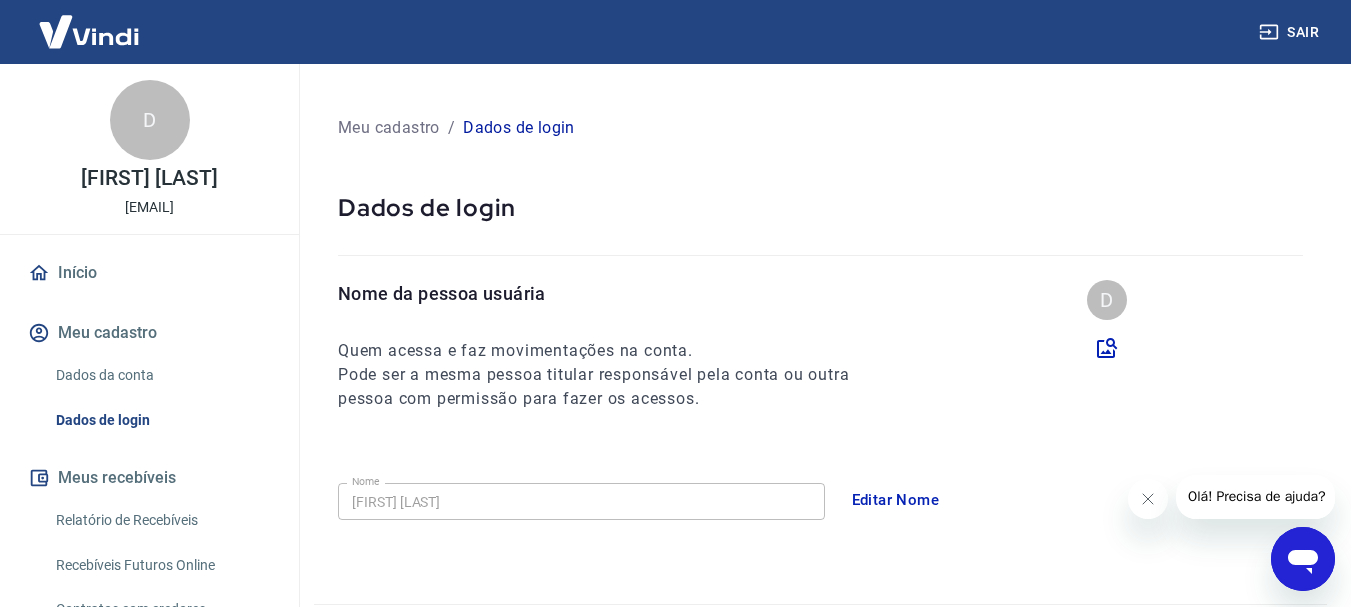 click on "Meu cadastro" at bounding box center [149, 333] 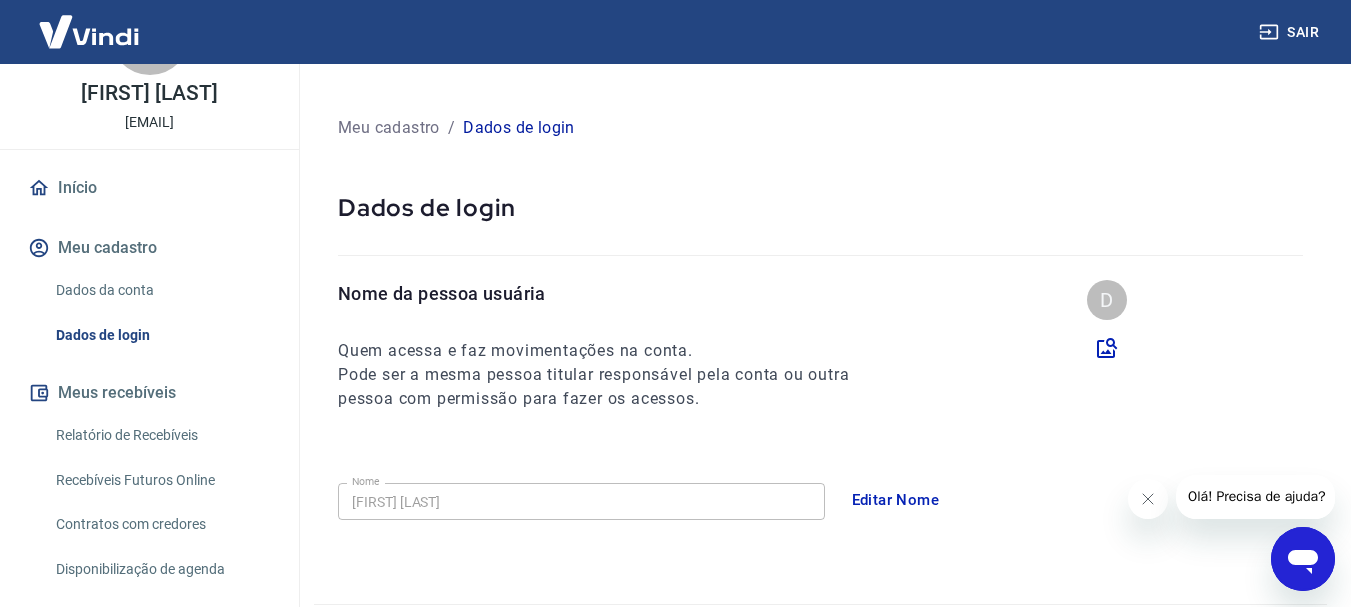 scroll, scrollTop: 187, scrollLeft: 0, axis: vertical 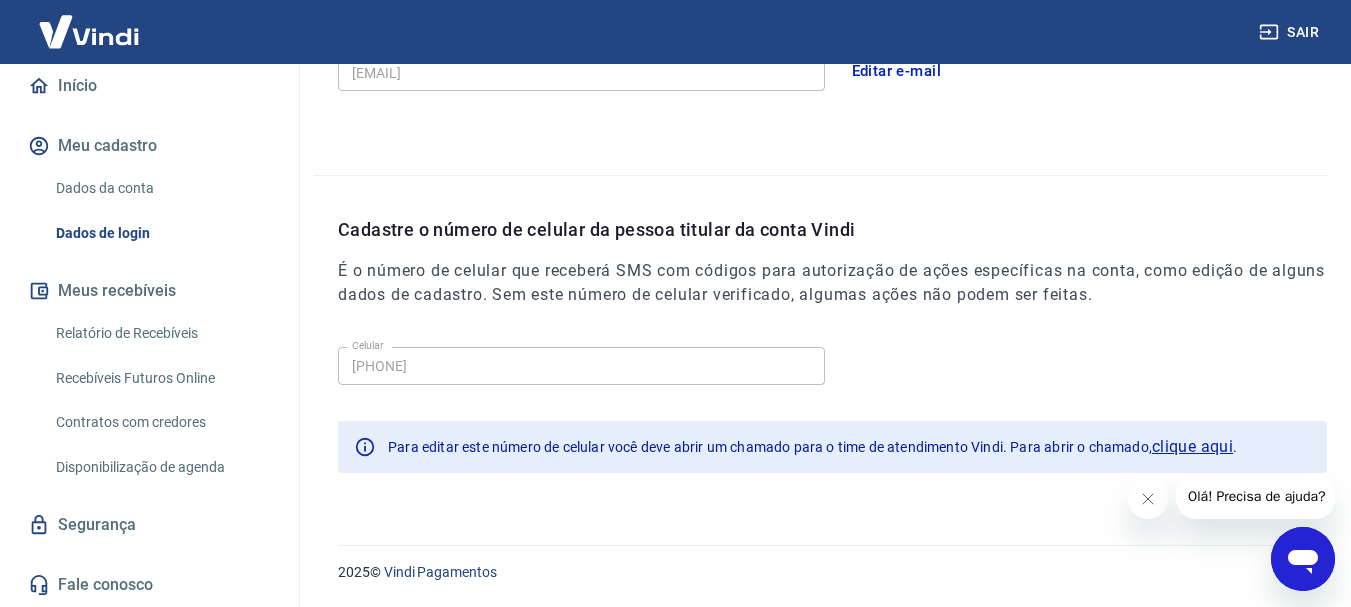 drag, startPoint x: 309, startPoint y: 389, endPoint x: 317, endPoint y: 474, distance: 85.37564 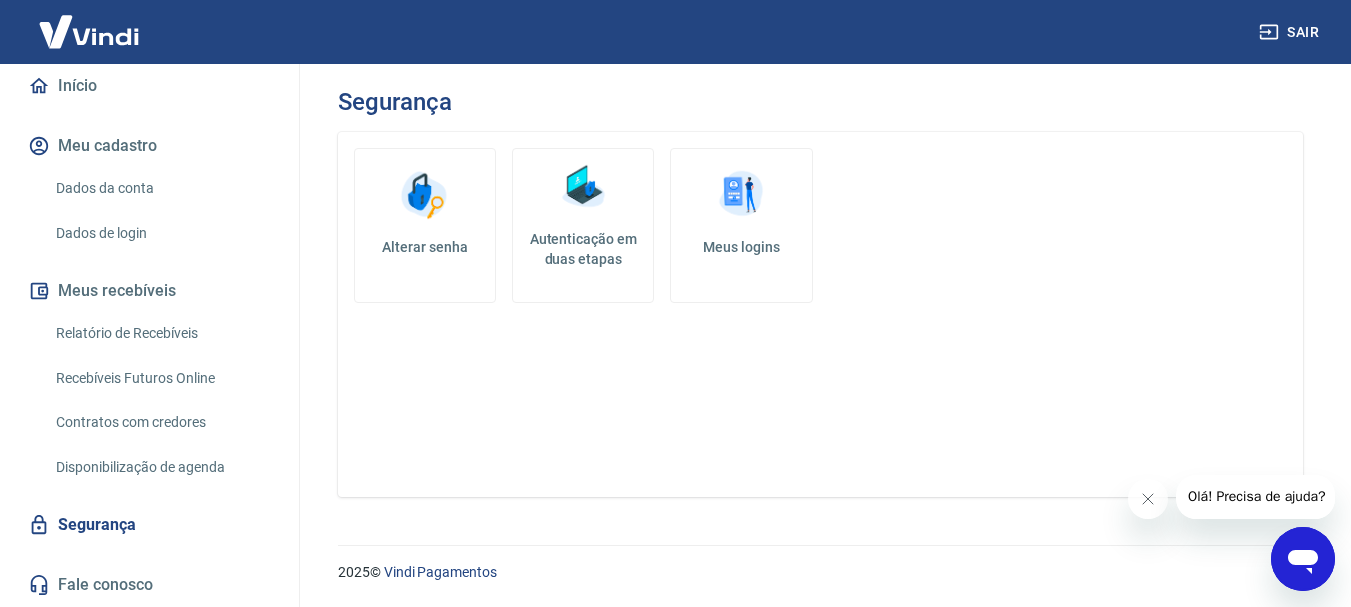 scroll, scrollTop: 0, scrollLeft: 0, axis: both 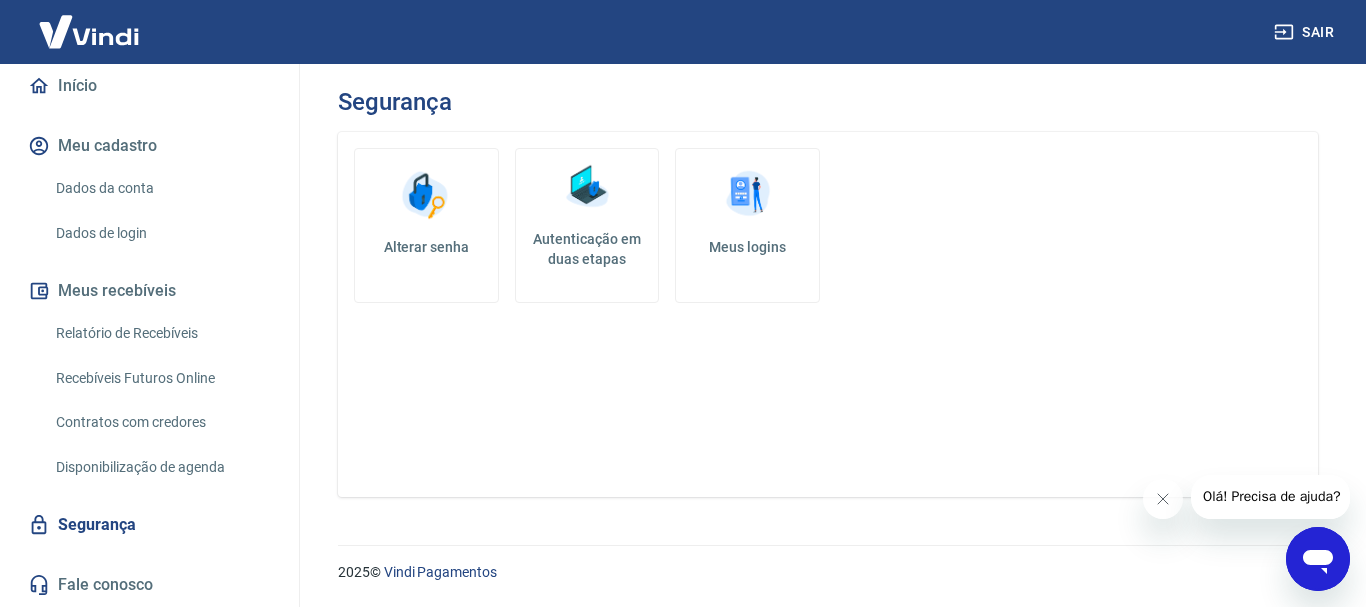 click on "Meus logins" at bounding box center [747, 225] 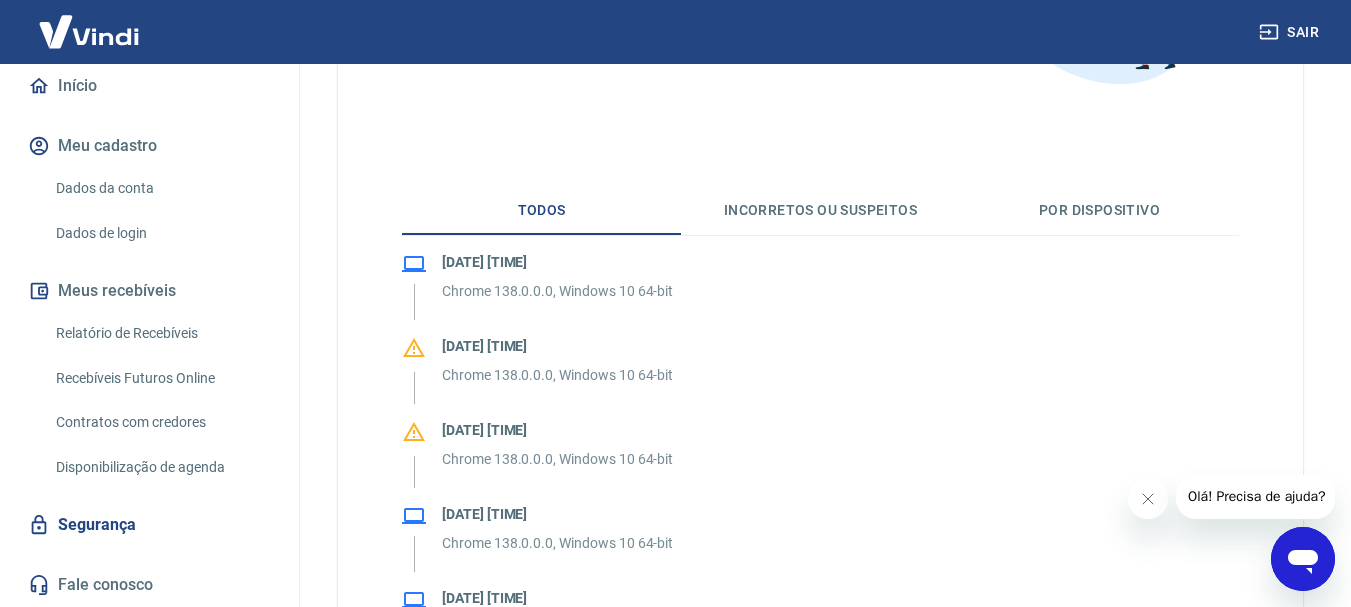 scroll, scrollTop: 0, scrollLeft: 0, axis: both 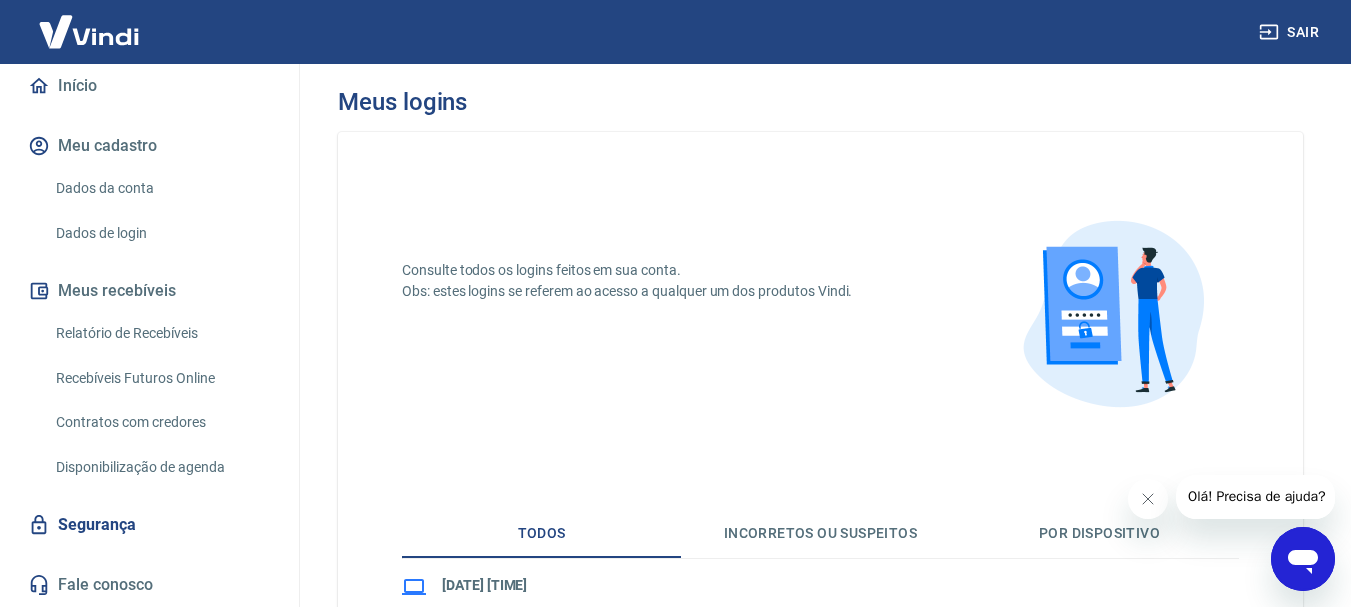 click on "Dados da conta" at bounding box center (161, 188) 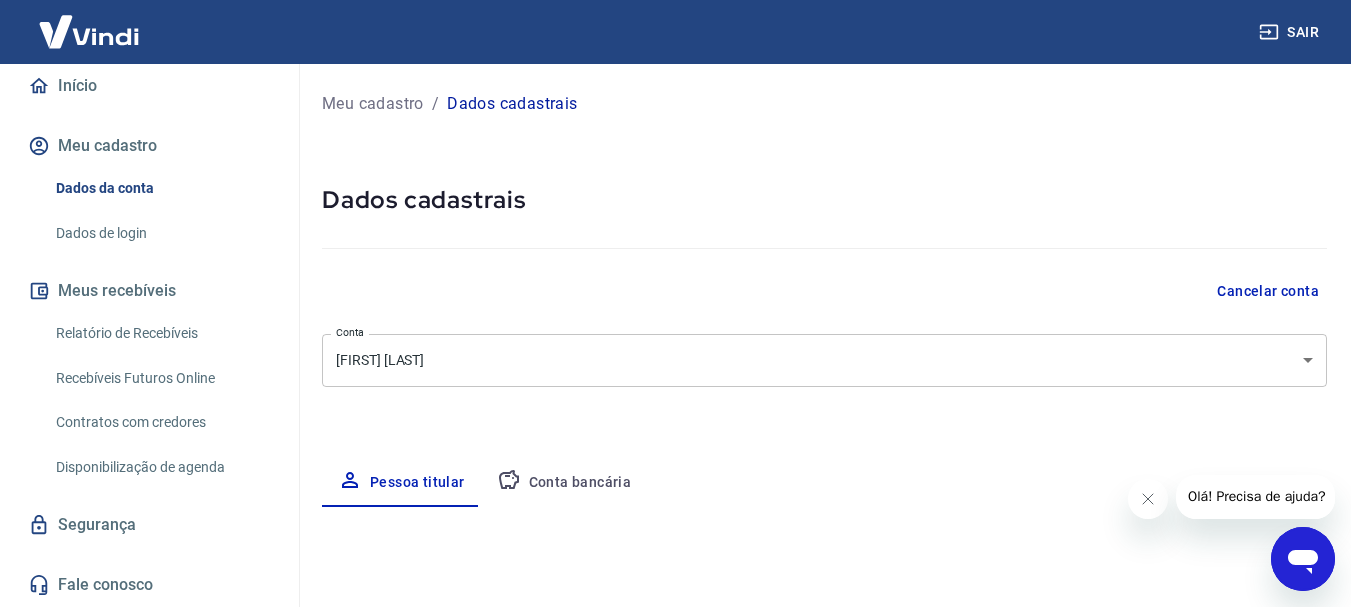 select on "[STATE]" 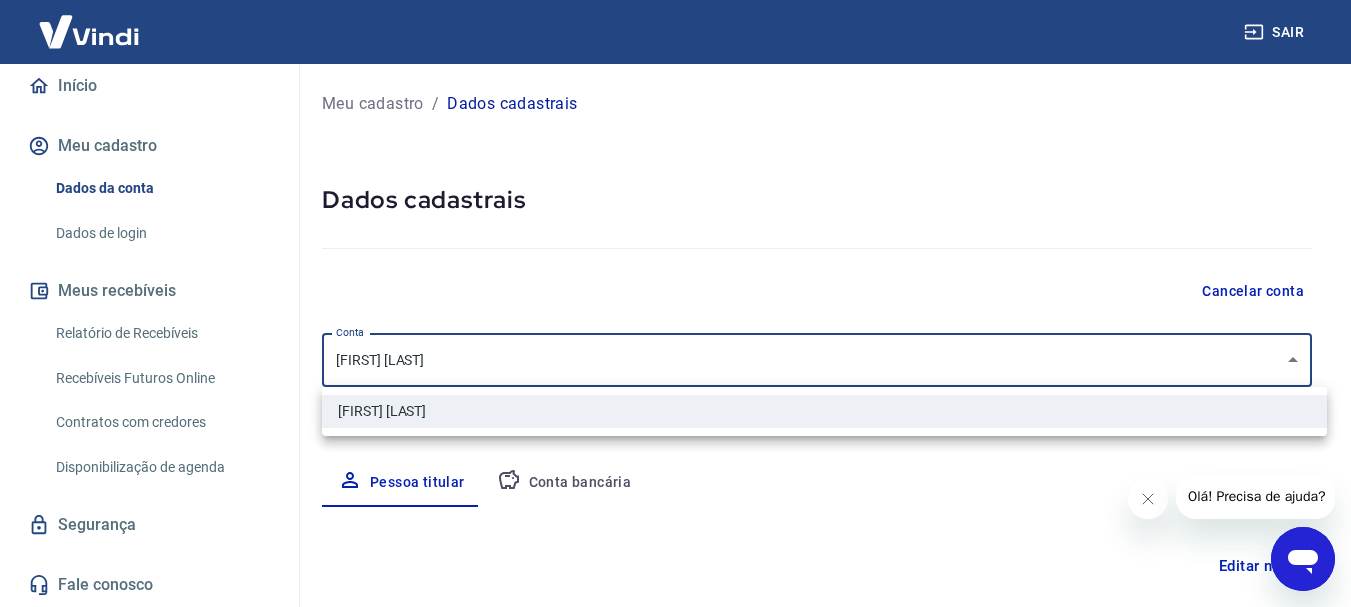 click on "Conta [NAME] [object Object] Conta Pessoa titular Conta bancária Editar nome Nome da pessoa titular [NAME] Nome da pessoa titular CPF da pessoa titular [CPF] CPF da pessoa titular Atenção! Seus recebimentos podem ficar temporariamente bloqueados se o nome da pessoa titular for editado. Isso ocorre devido a uma rápida validação automática que fazemos do novo nome informado como medida de segurança para garantir a autenticidade da pessoa titular da conta. Em alguns casos, poderá ser solicitado que você envie um documento para comprovação.
Após o novo nome ser validado, os recebimentos serão desbloqueados e a conta poderá continuar operando normalmente na Vindi. CEP" at bounding box center [675, 303] 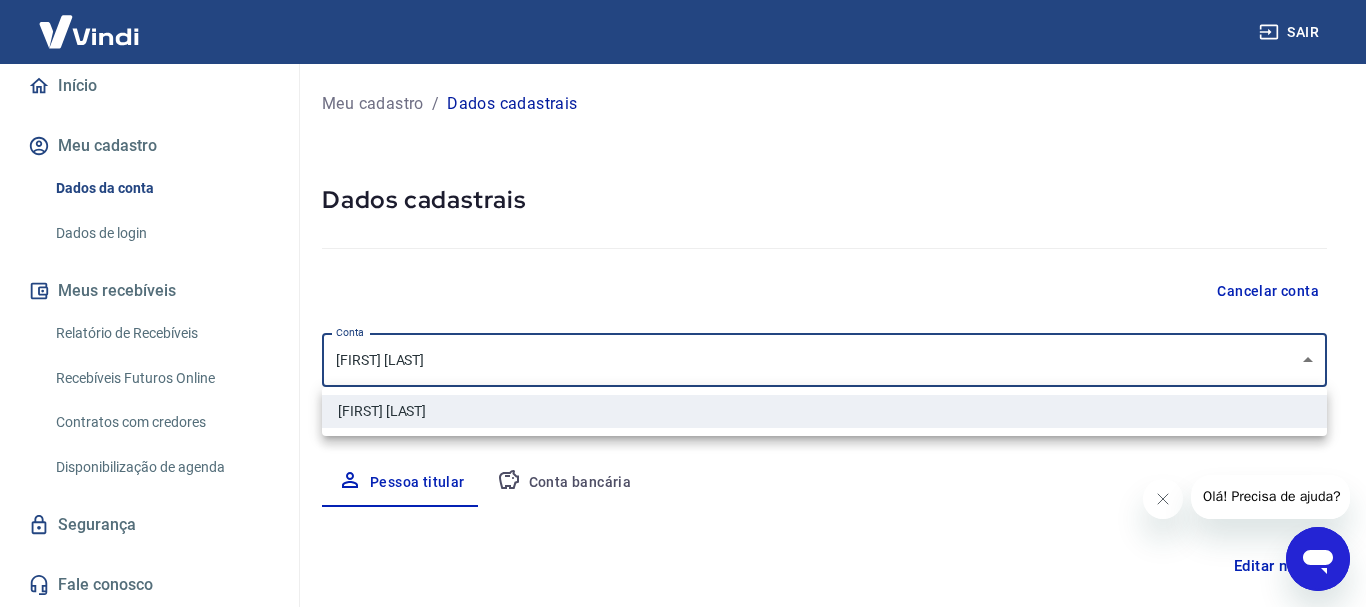 click at bounding box center (683, 303) 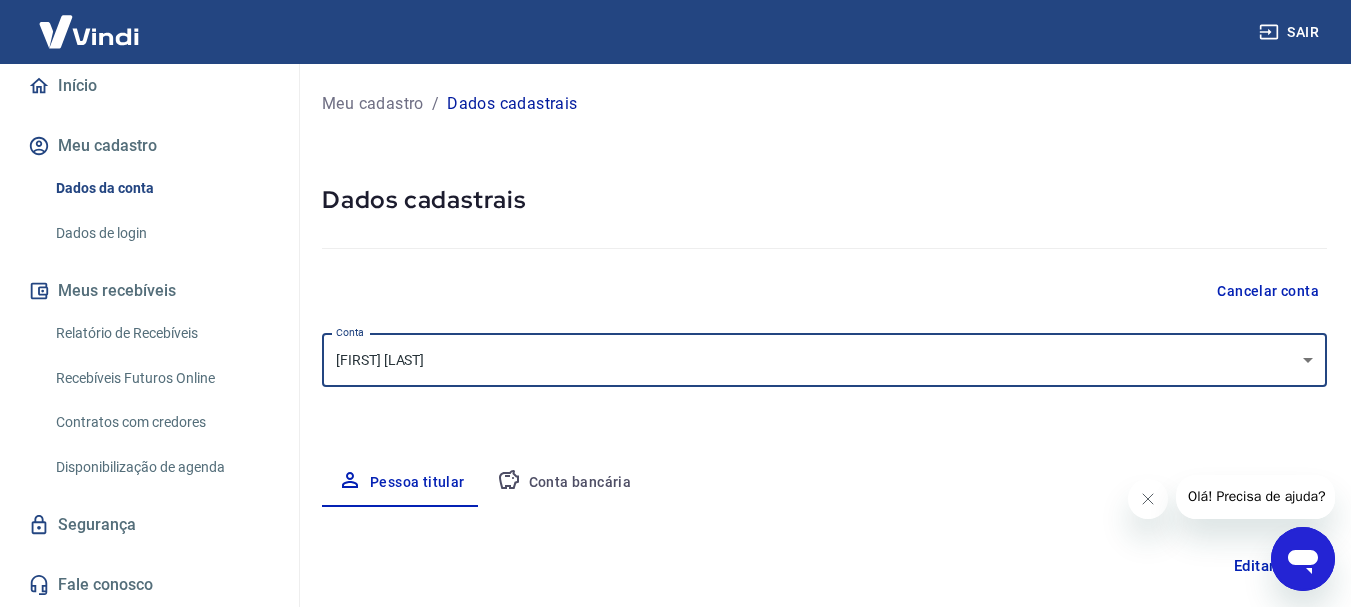 scroll, scrollTop: 200, scrollLeft: 0, axis: vertical 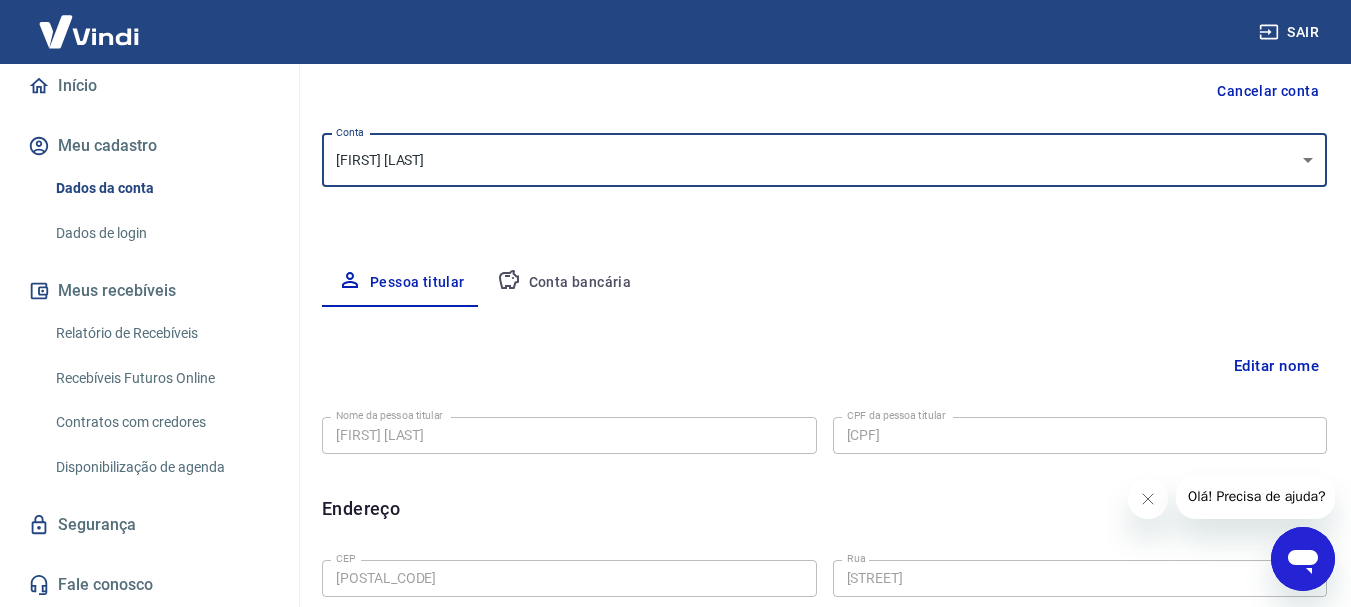 click on "Conta bancária" at bounding box center [564, 283] 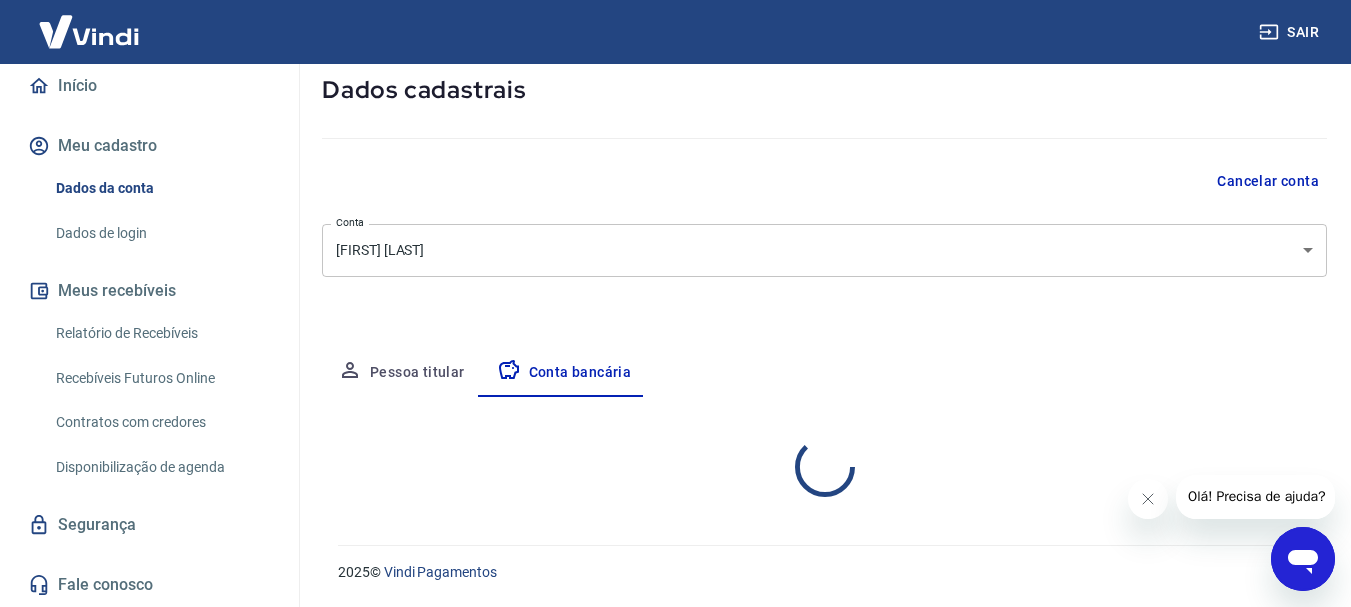 scroll, scrollTop: 200, scrollLeft: 0, axis: vertical 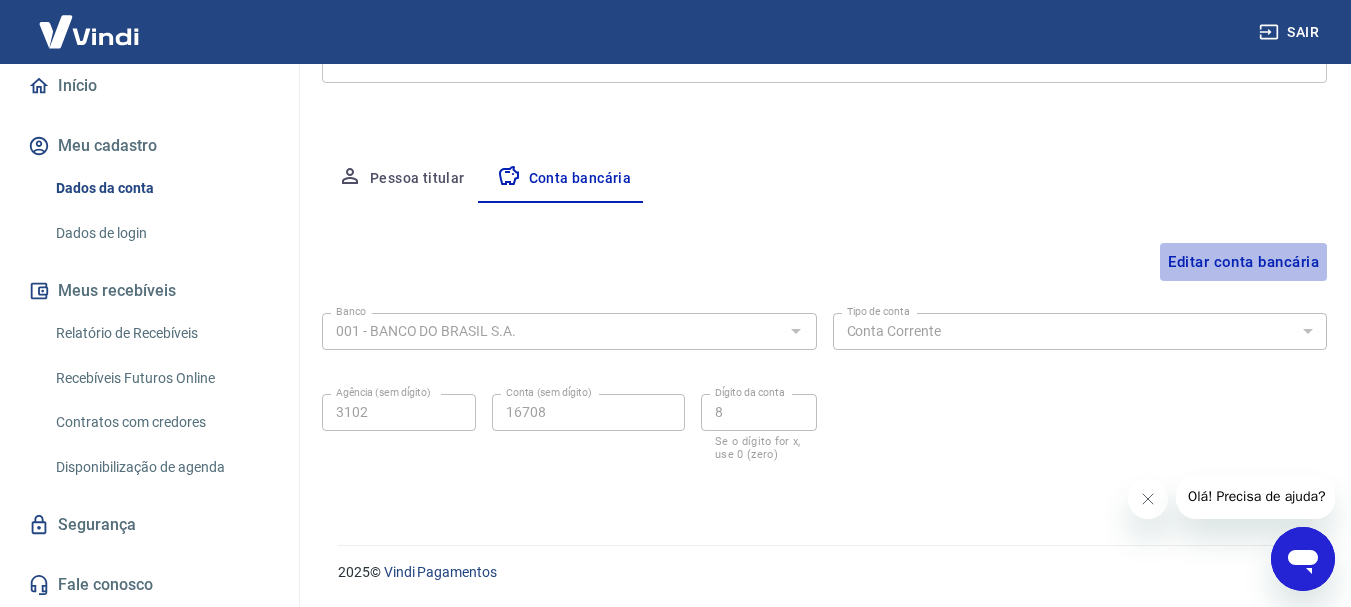 click on "Editar conta bancária" at bounding box center (1243, 262) 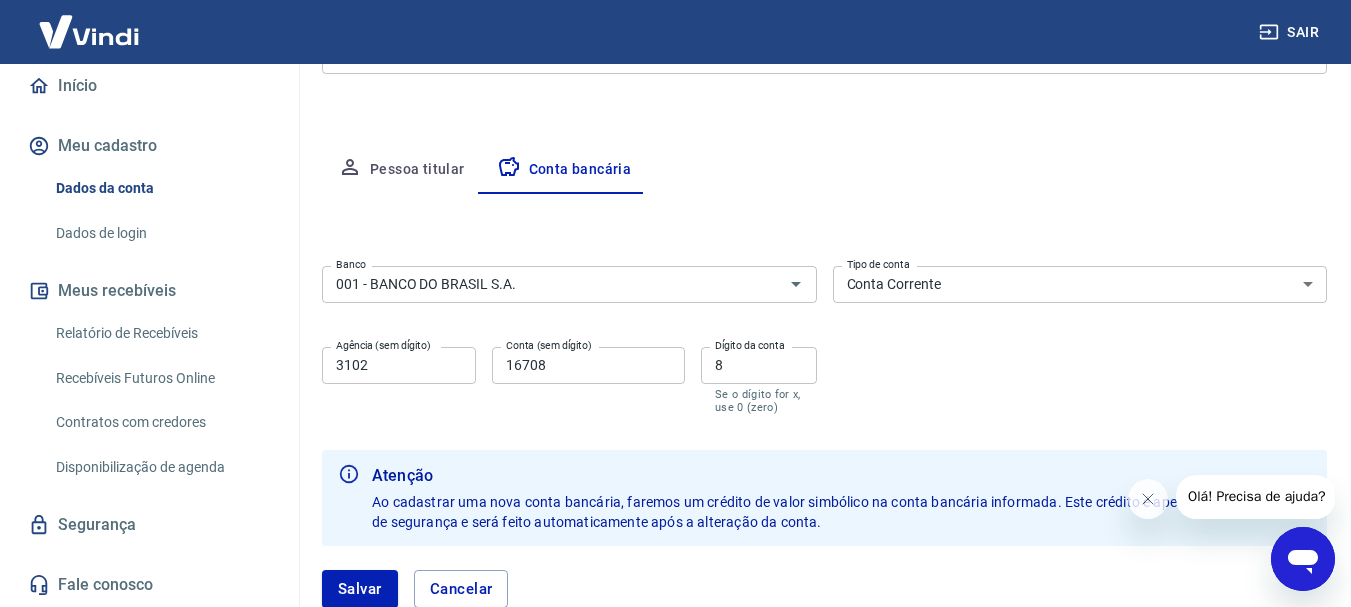 scroll, scrollTop: 248, scrollLeft: 0, axis: vertical 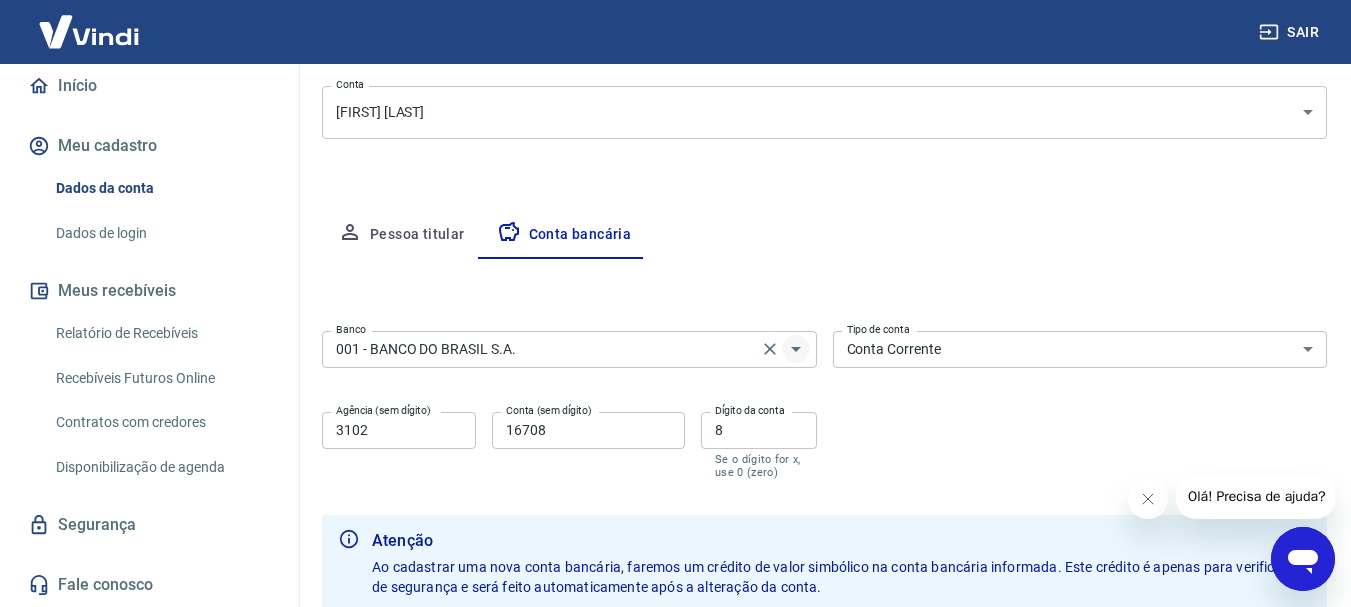 click 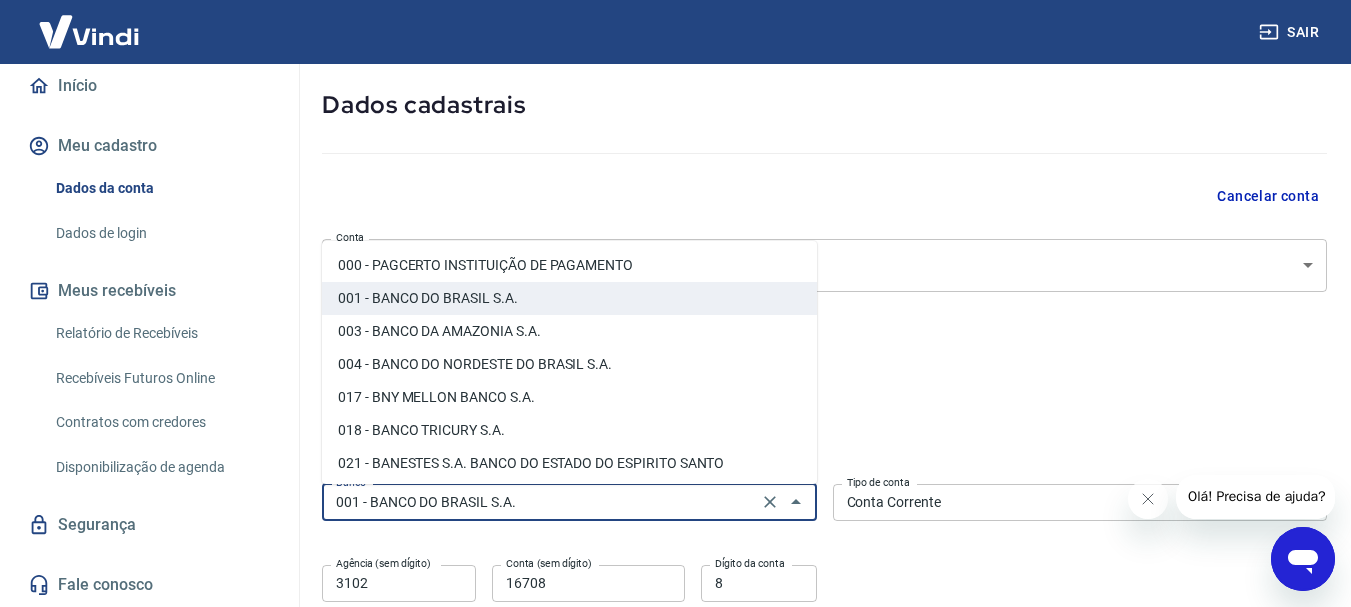 scroll, scrollTop: 48, scrollLeft: 0, axis: vertical 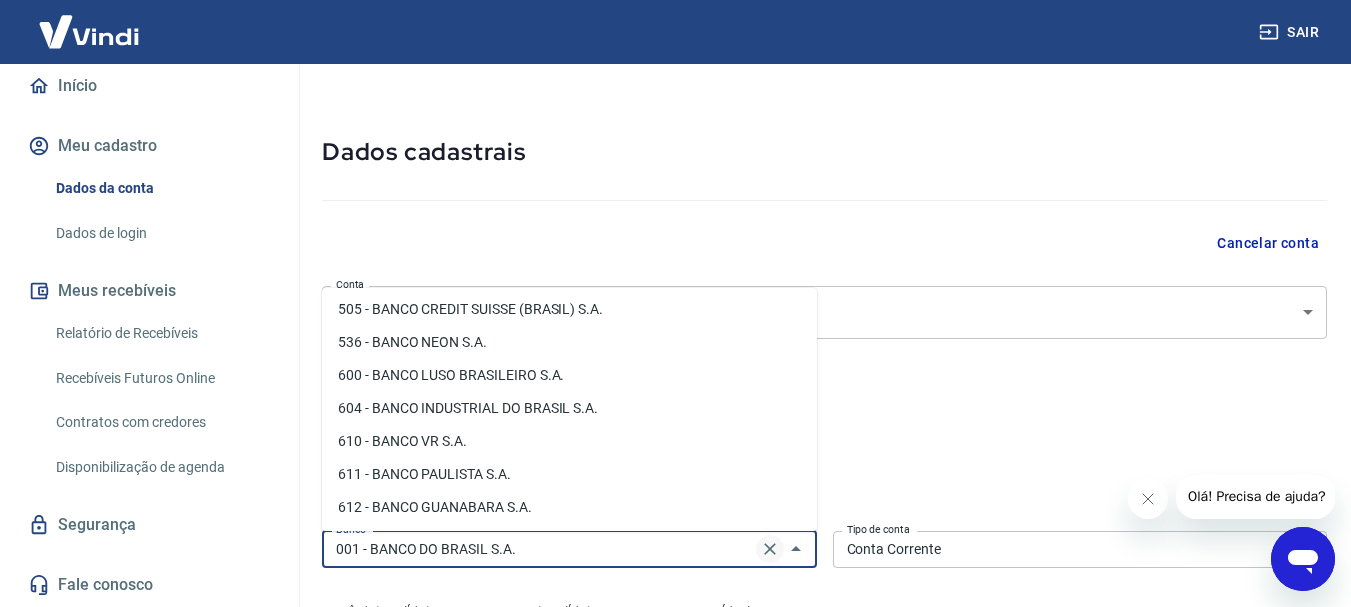 click 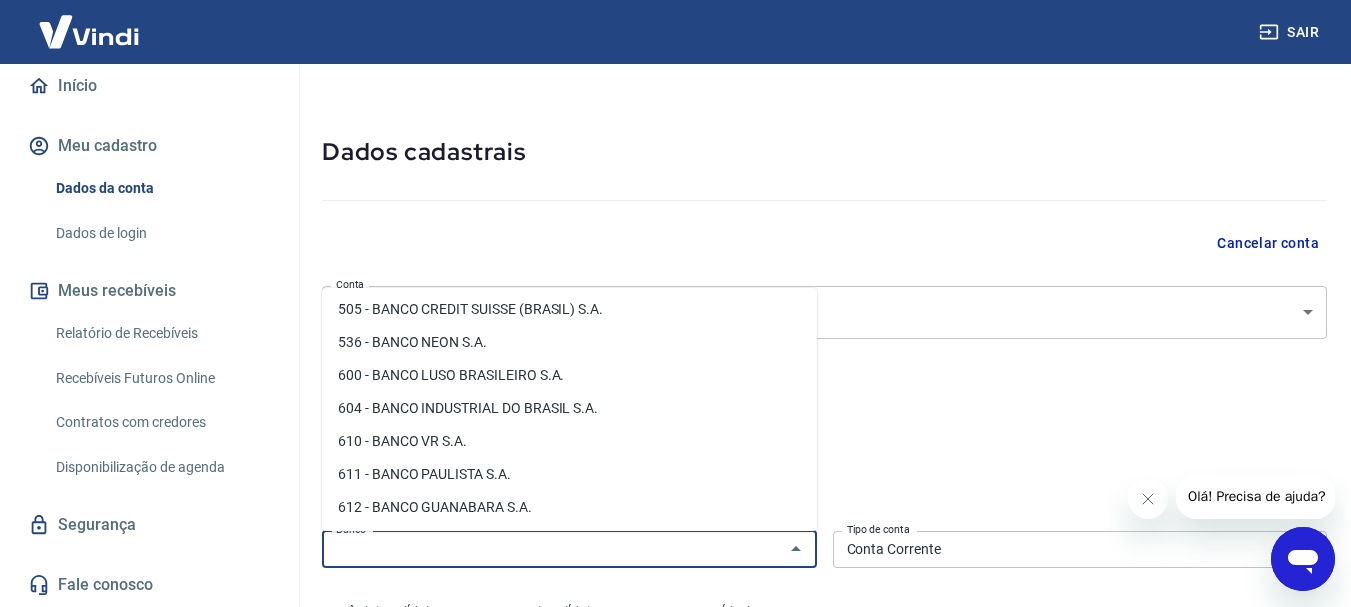 scroll, scrollTop: 0, scrollLeft: 0, axis: both 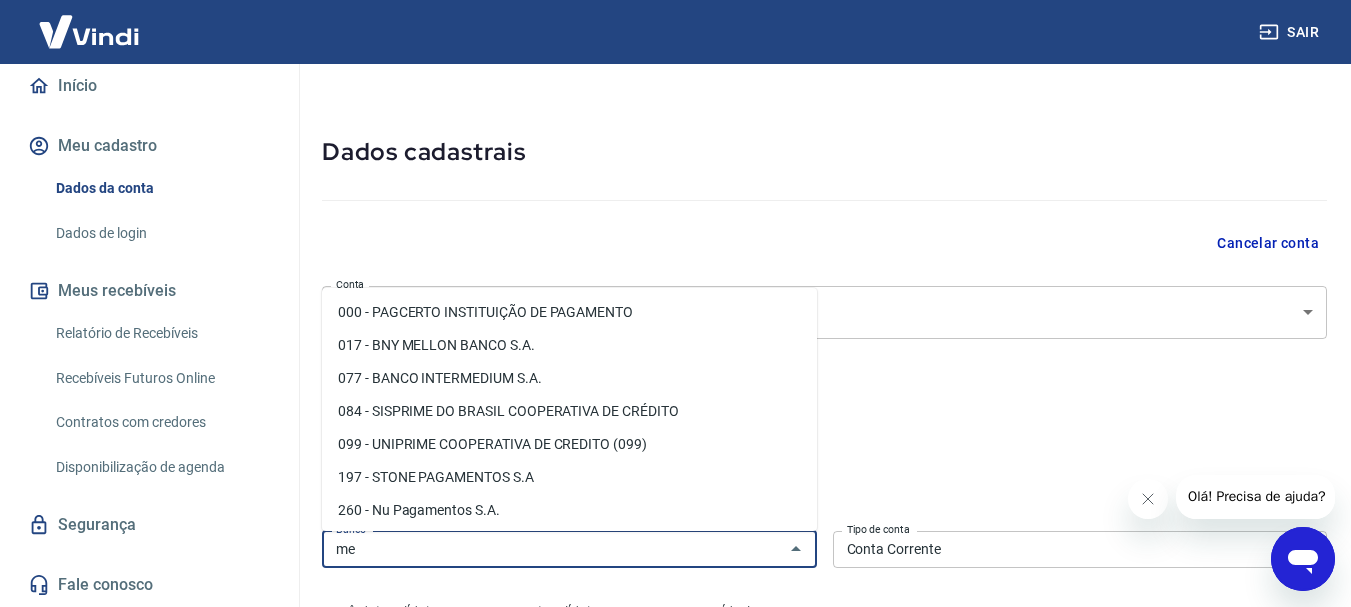 type on "m" 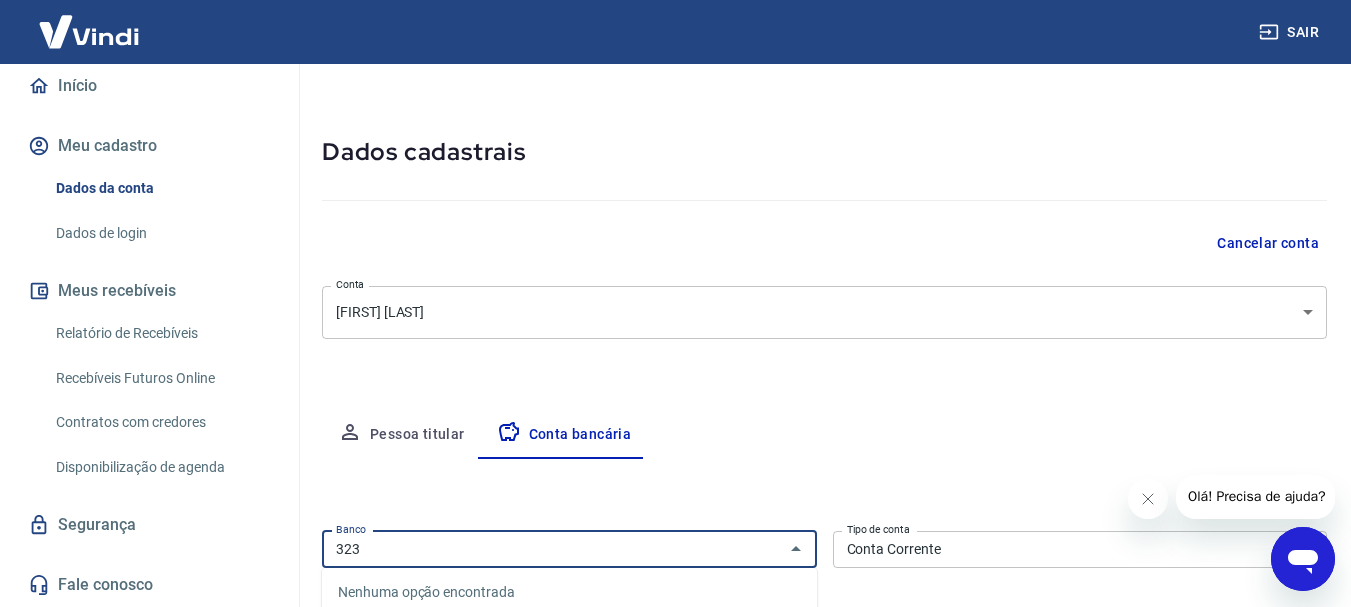 scroll, scrollTop: 248, scrollLeft: 0, axis: vertical 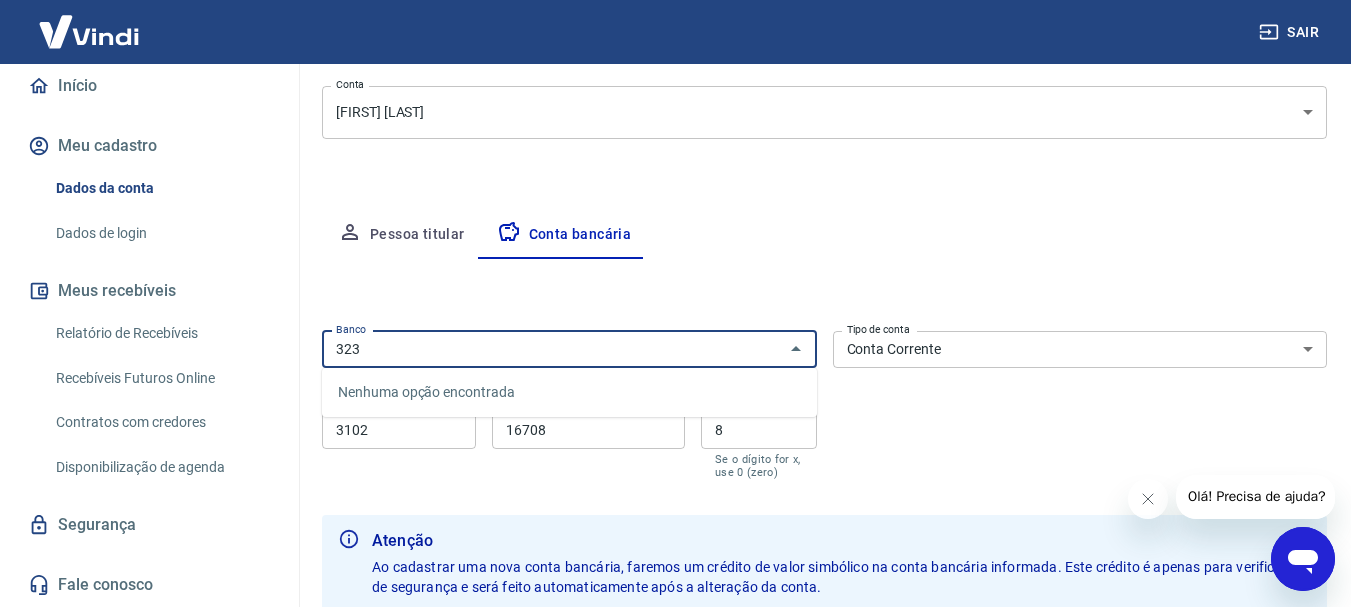 click on "323" at bounding box center [553, 349] 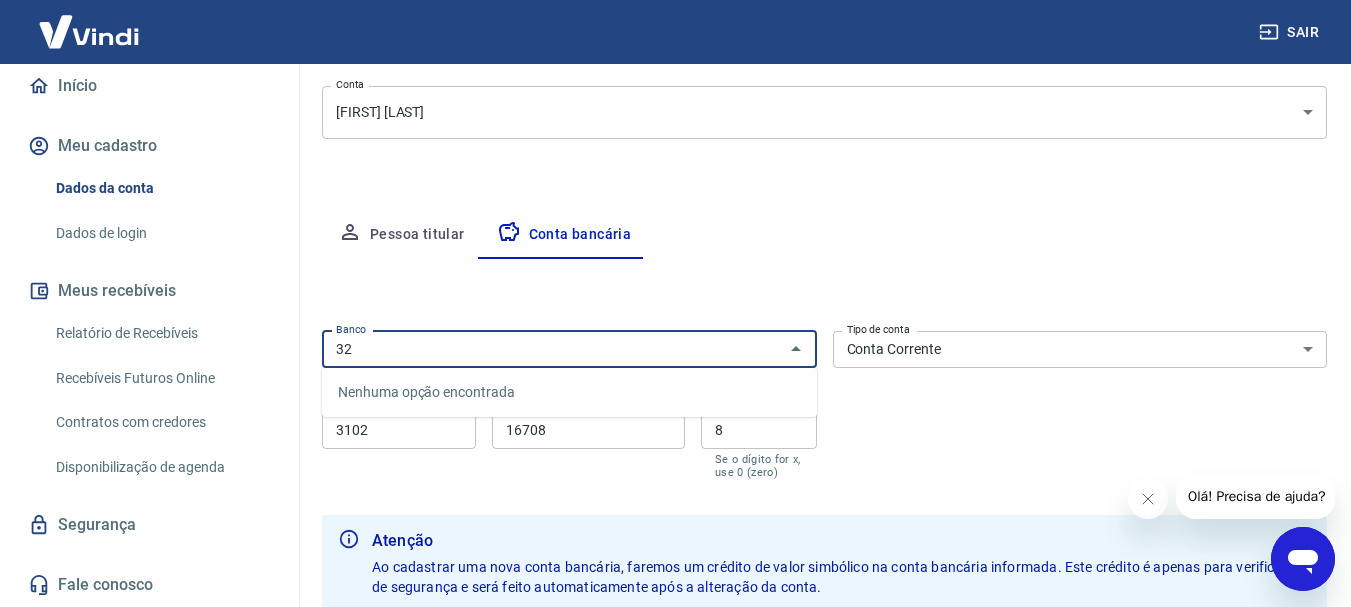 type on "3" 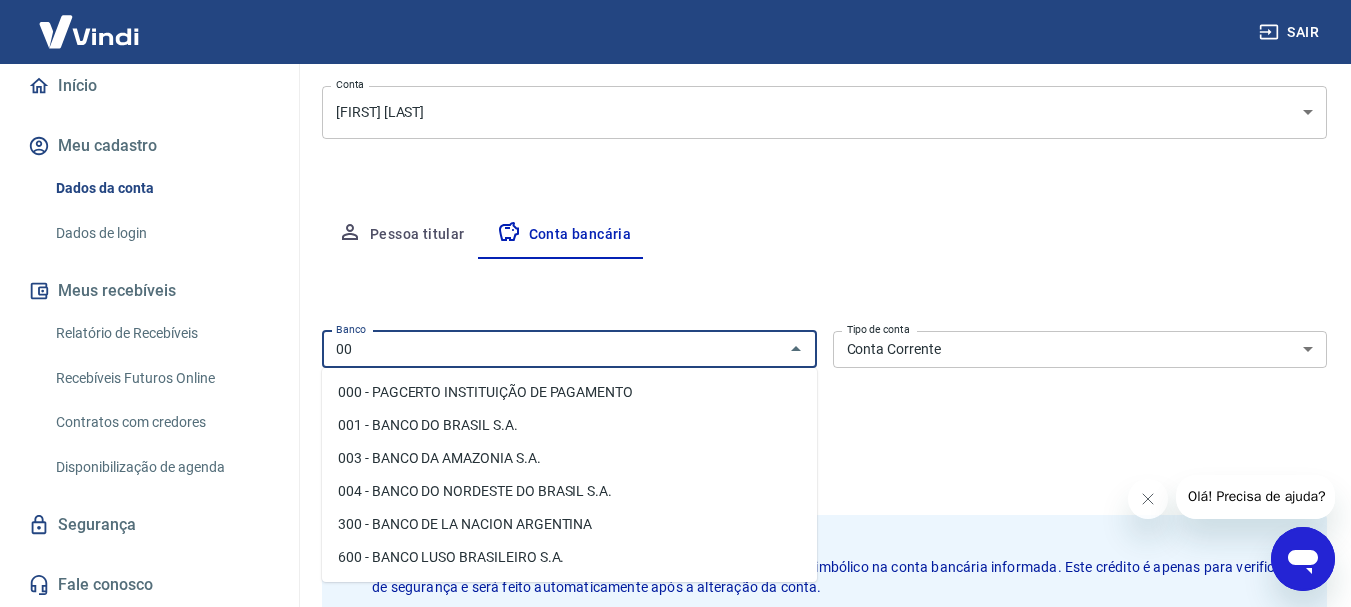 type on "0" 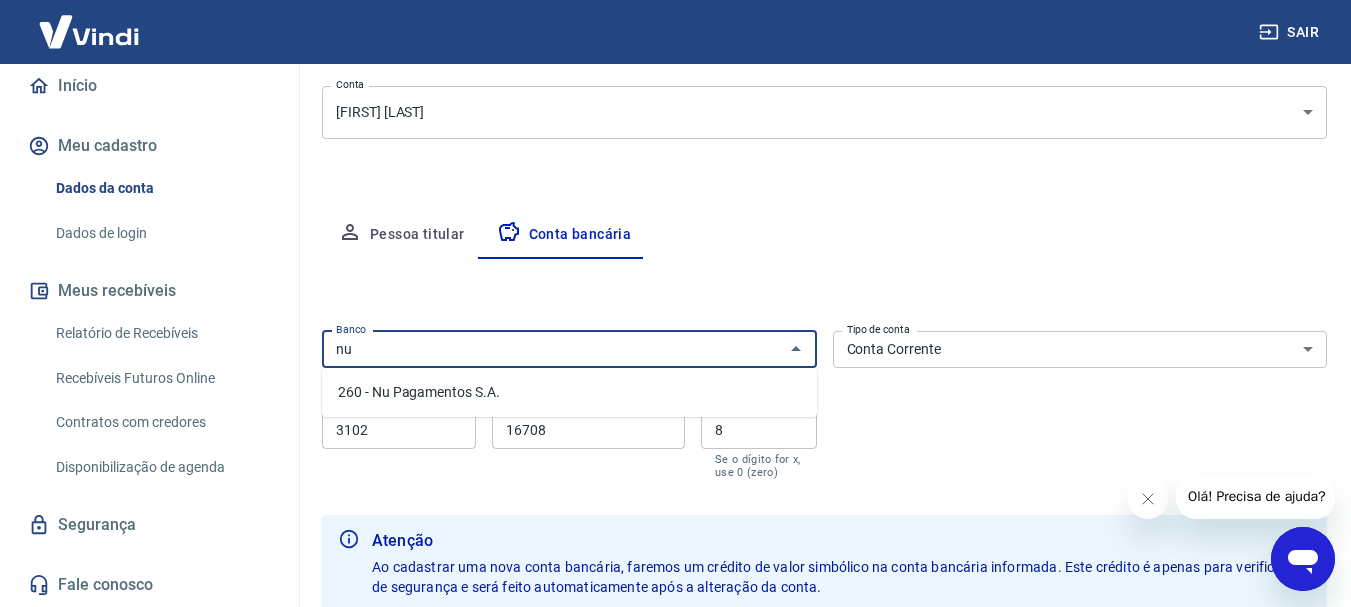 type on "n" 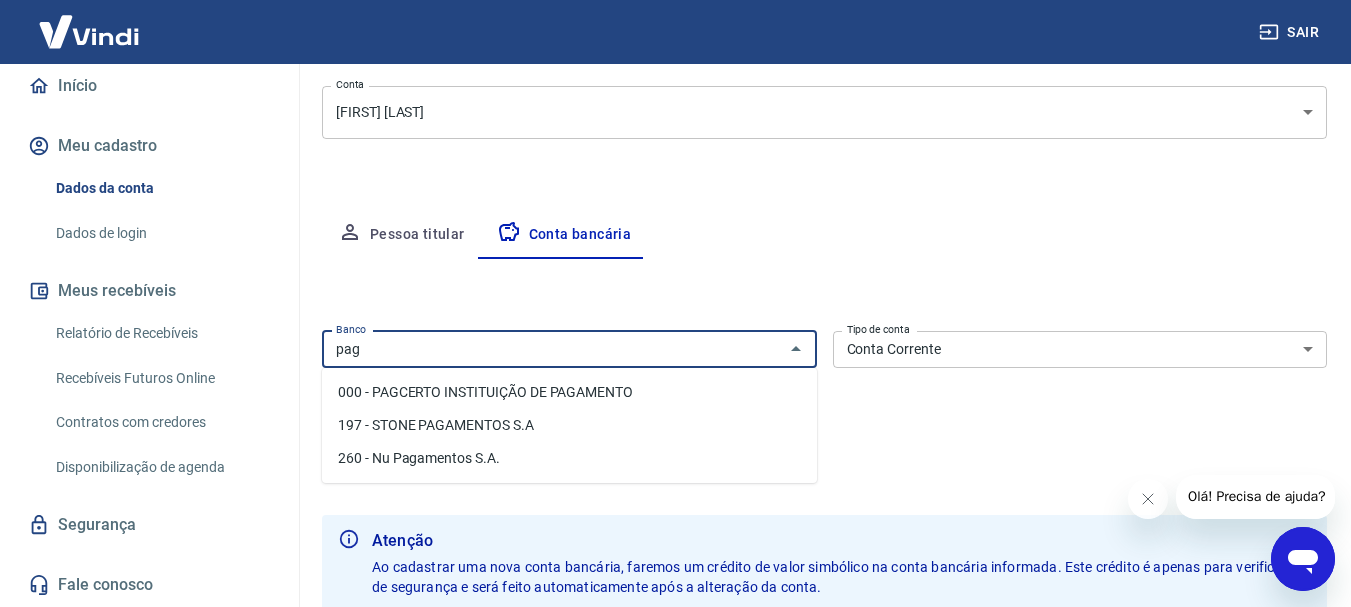 click on "260 - Nu Pagamentos S.A." at bounding box center (569, 458) 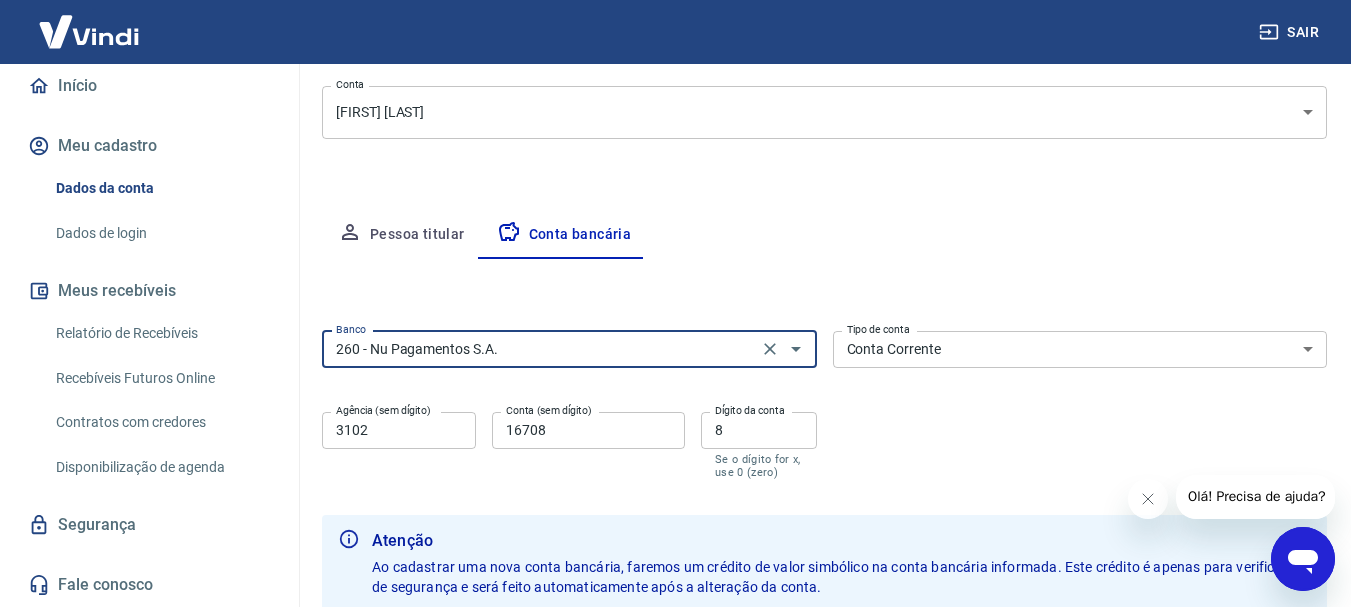 type on "260 - Nu Pagamentos S.A." 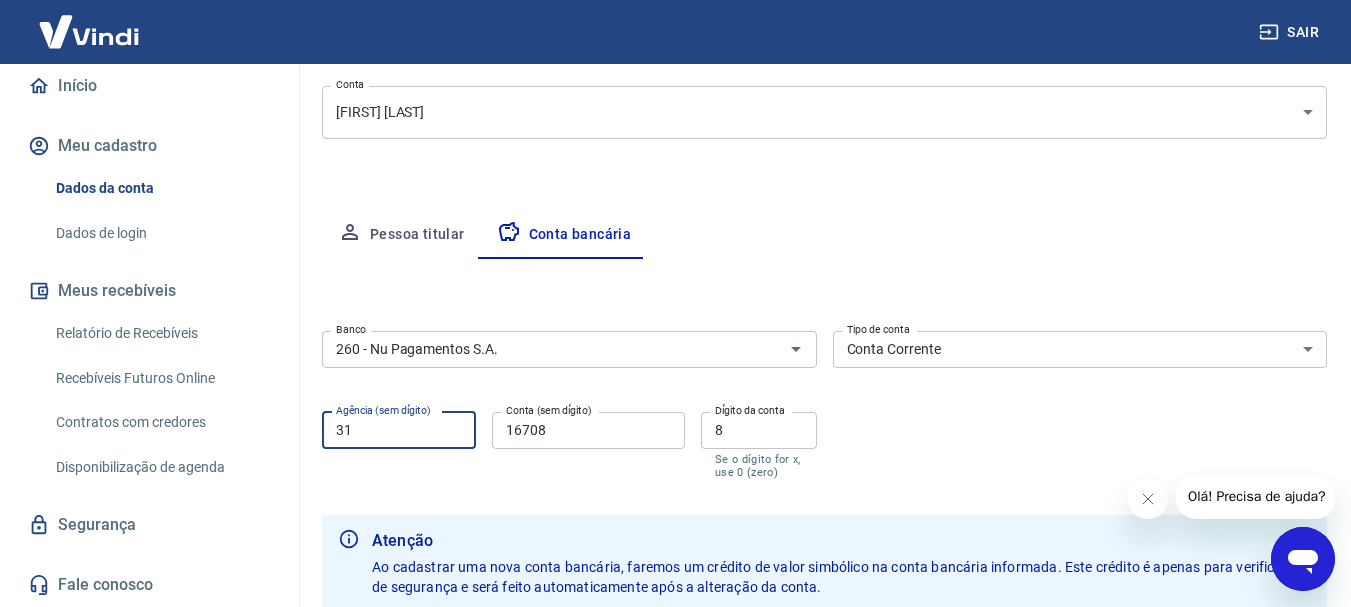 type on "3" 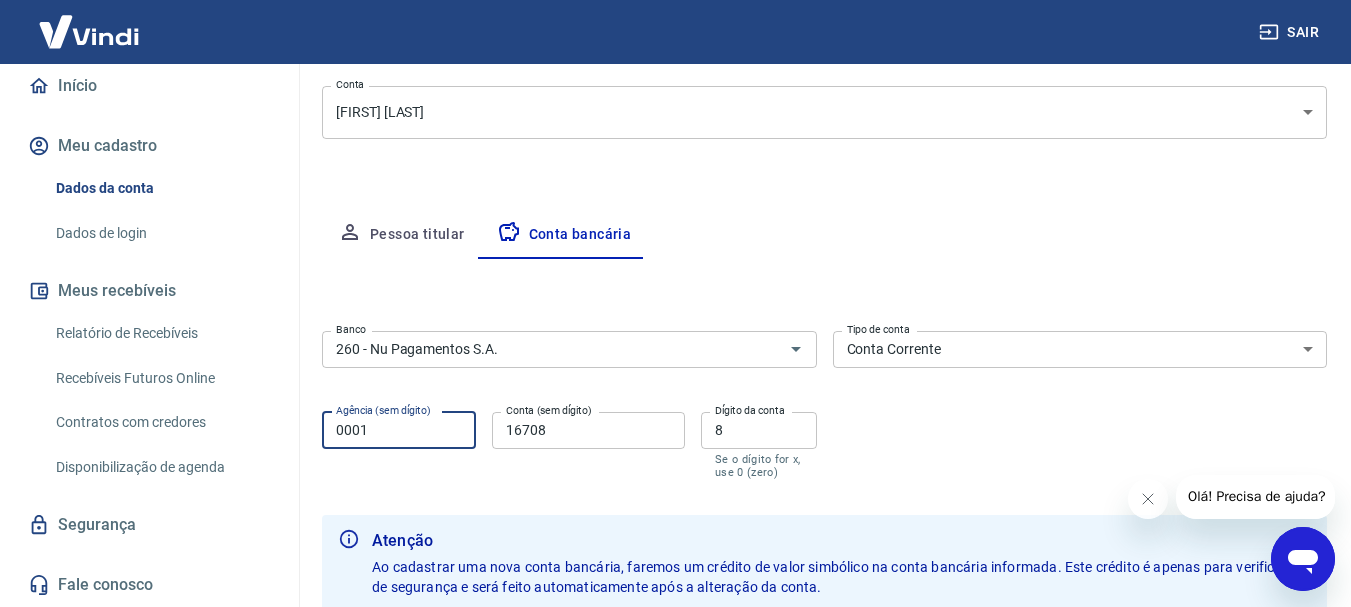 type on "0001" 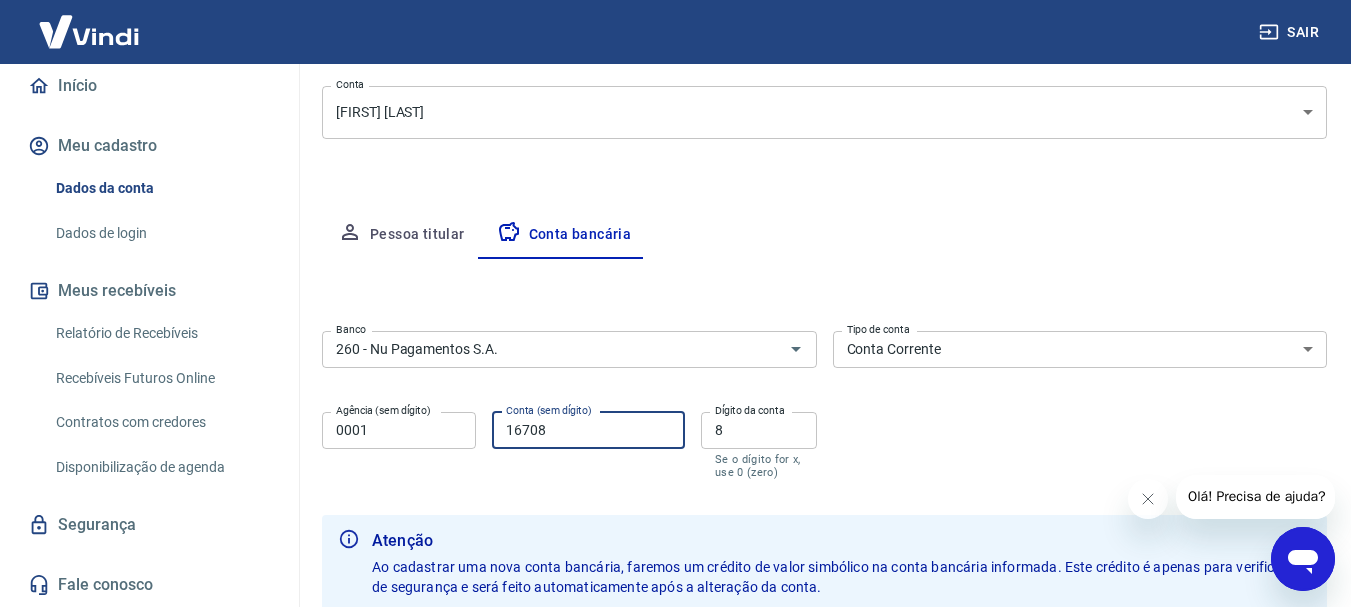 click on "16708" at bounding box center [588, 430] 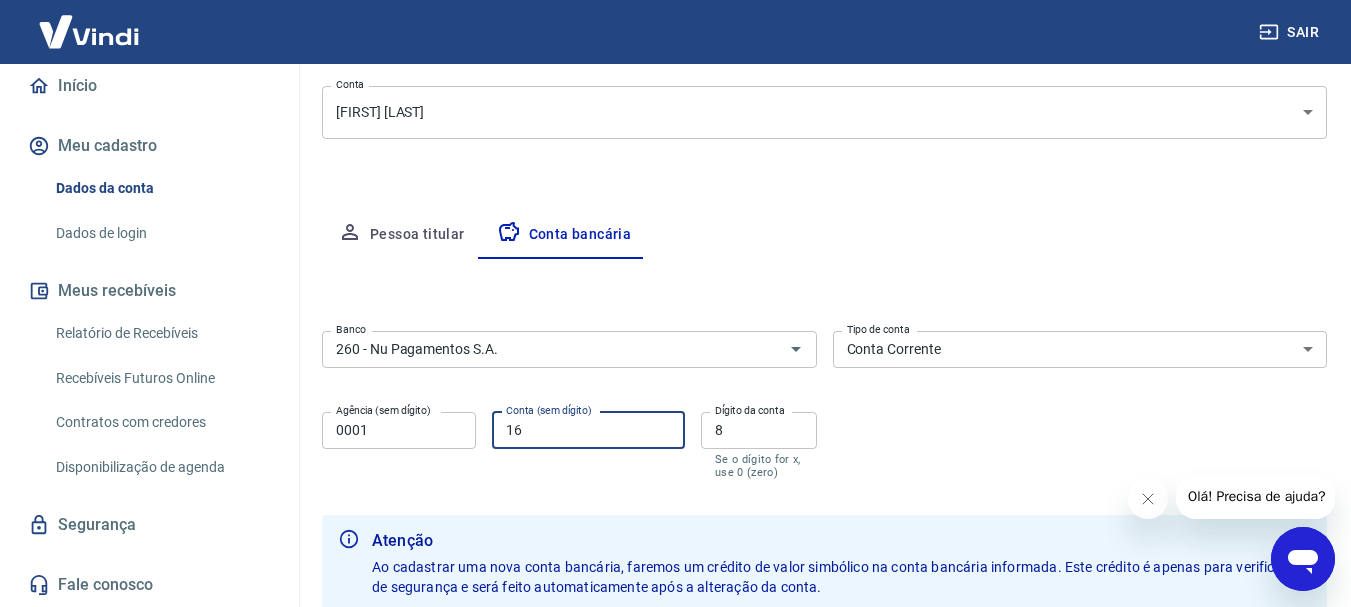 type on "1" 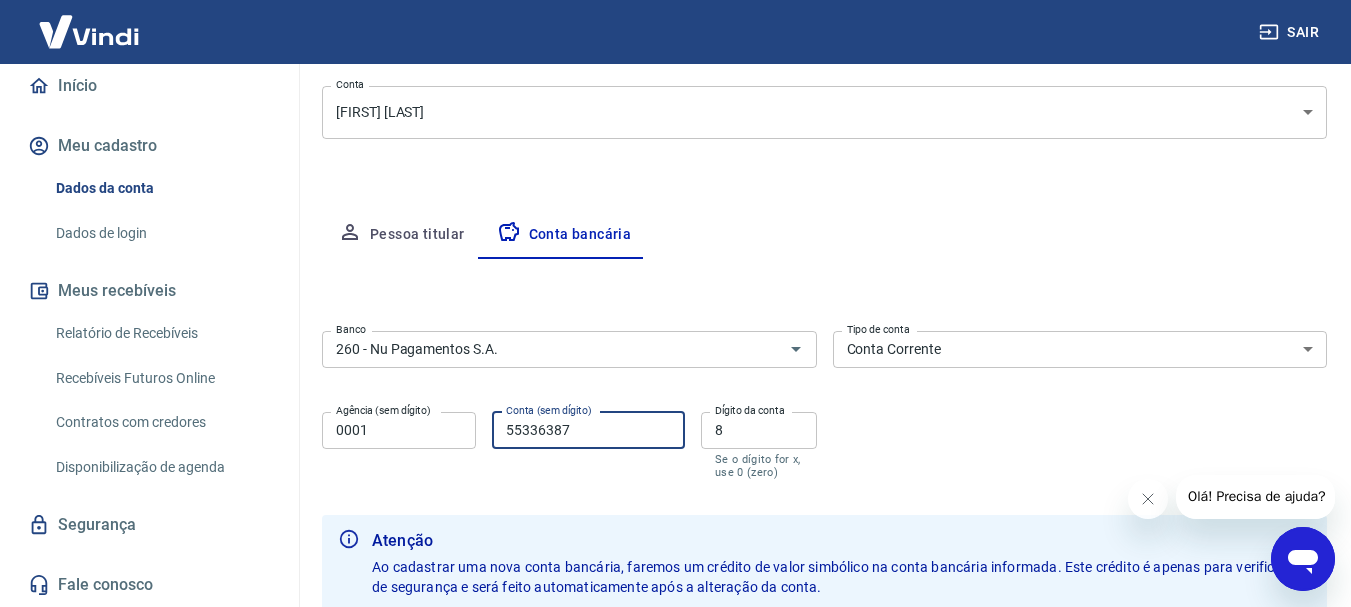 type on "55336387" 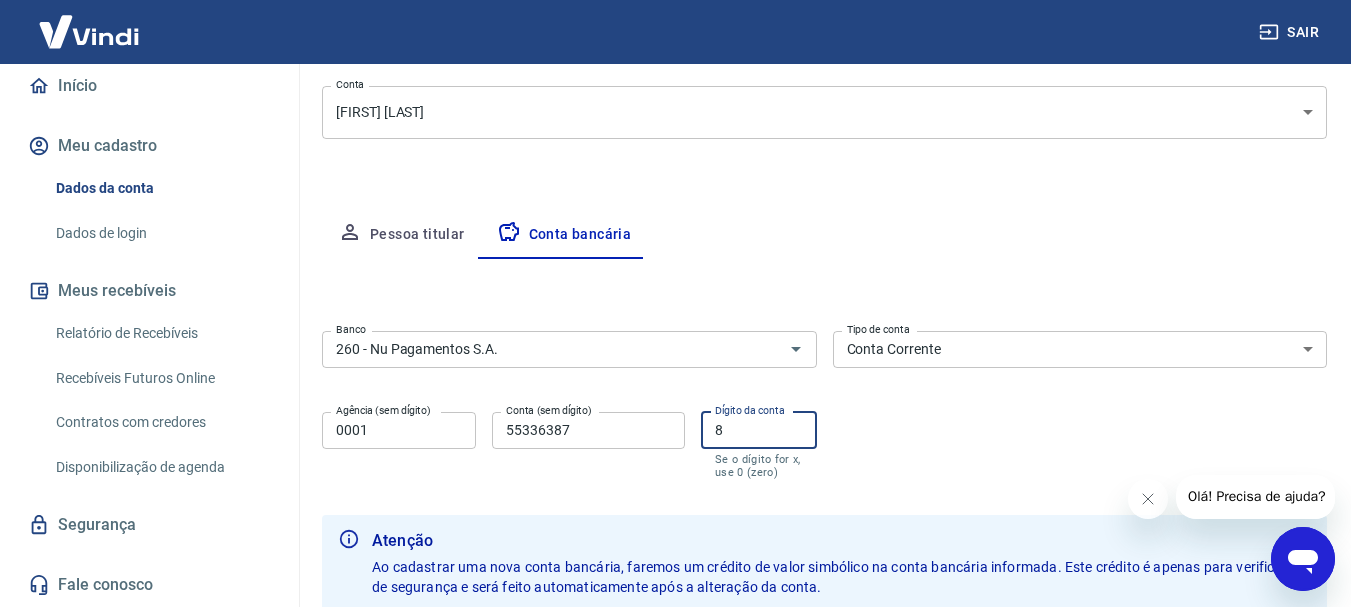 click on "8" at bounding box center (759, 430) 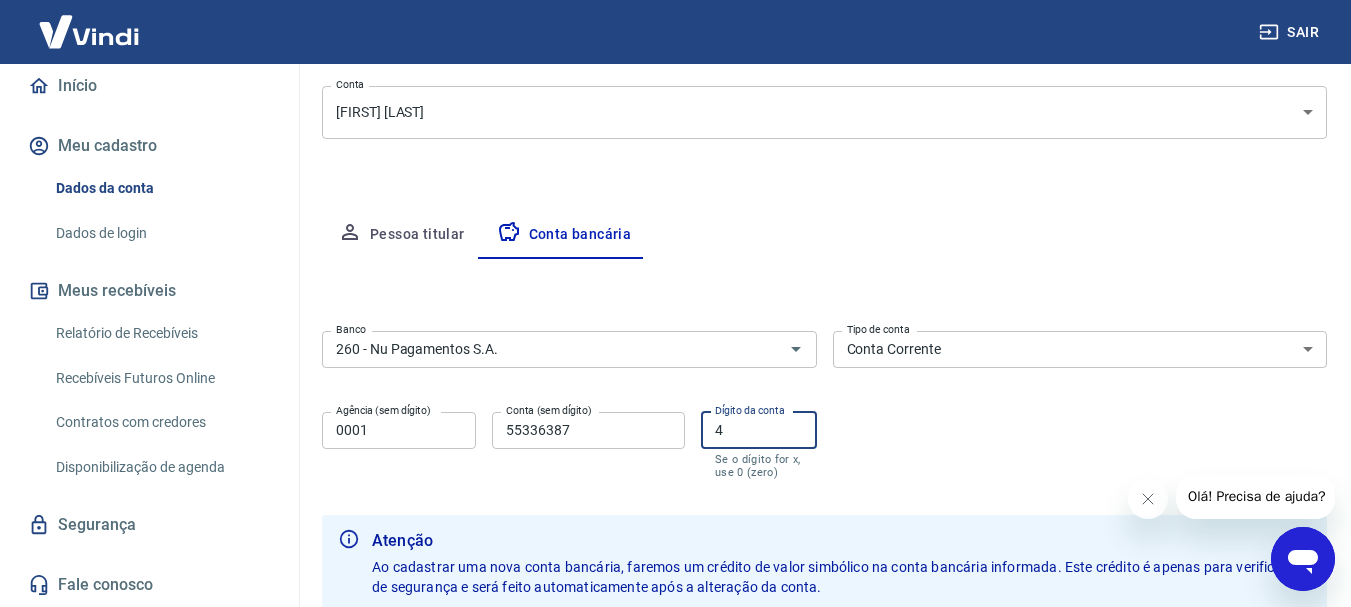 type on "4" 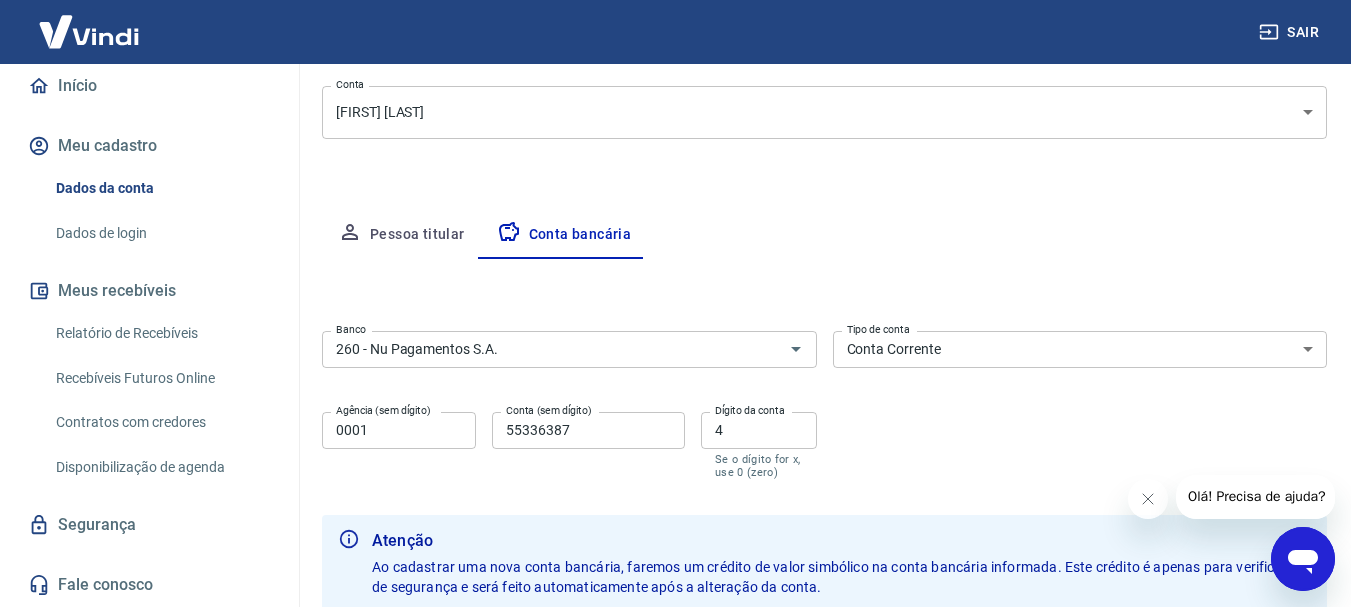 click on "Banco 260 - Nu Pagamentos S.A. Banco Tipo de conta Conta Corrente Conta Poupança Tipo de conta Agência (sem dígito) 0001 Agência (sem dígito) Conta (sem dígito) 55336387 Conta (sem dígito) Dígito da conta 4 Dígito da conta Se o dígito for x, use 0 (zero)" at bounding box center [824, 403] 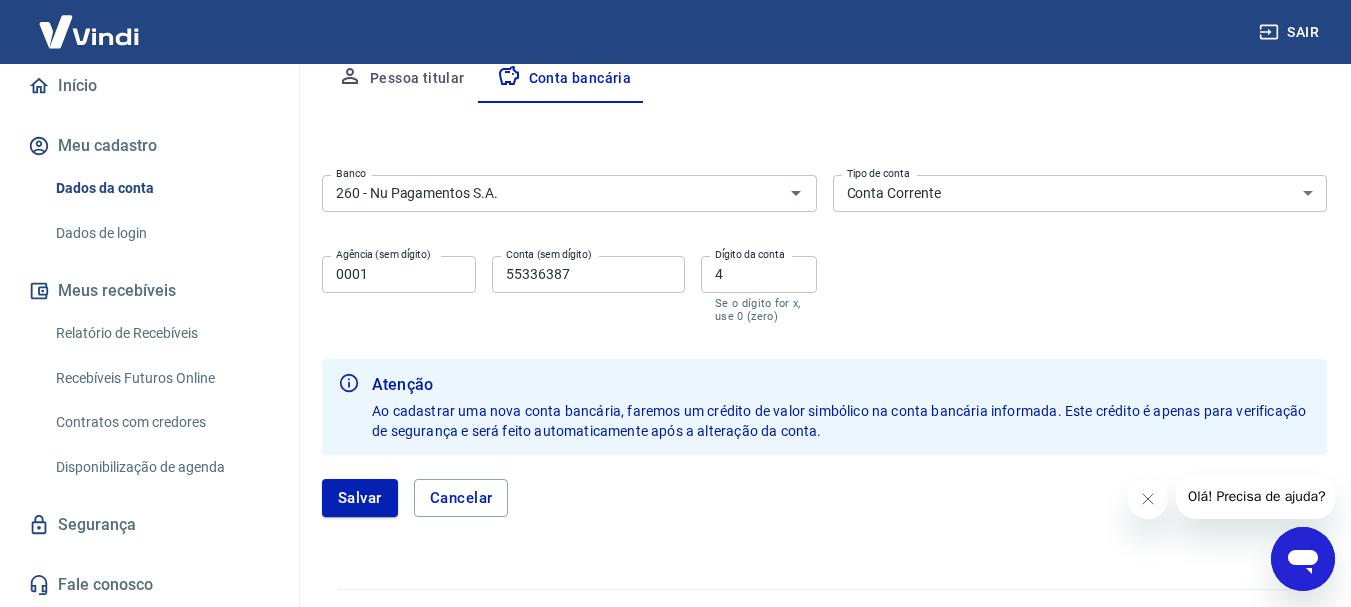 scroll, scrollTop: 448, scrollLeft: 0, axis: vertical 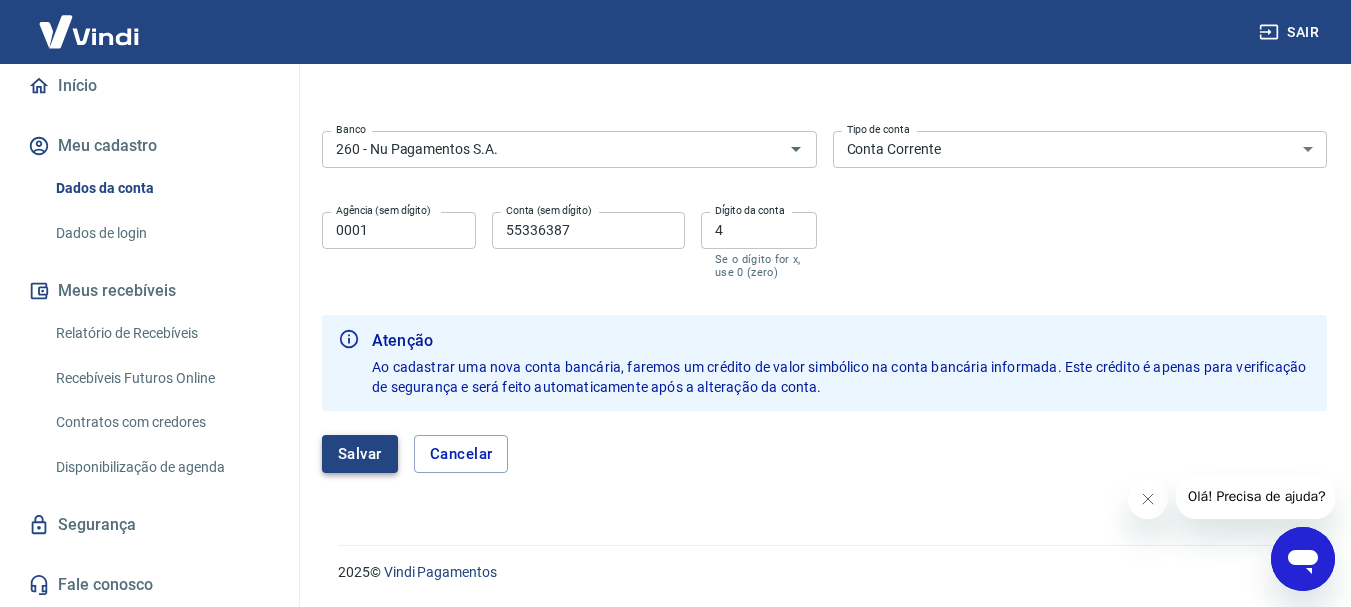 click on "Salvar" at bounding box center (360, 454) 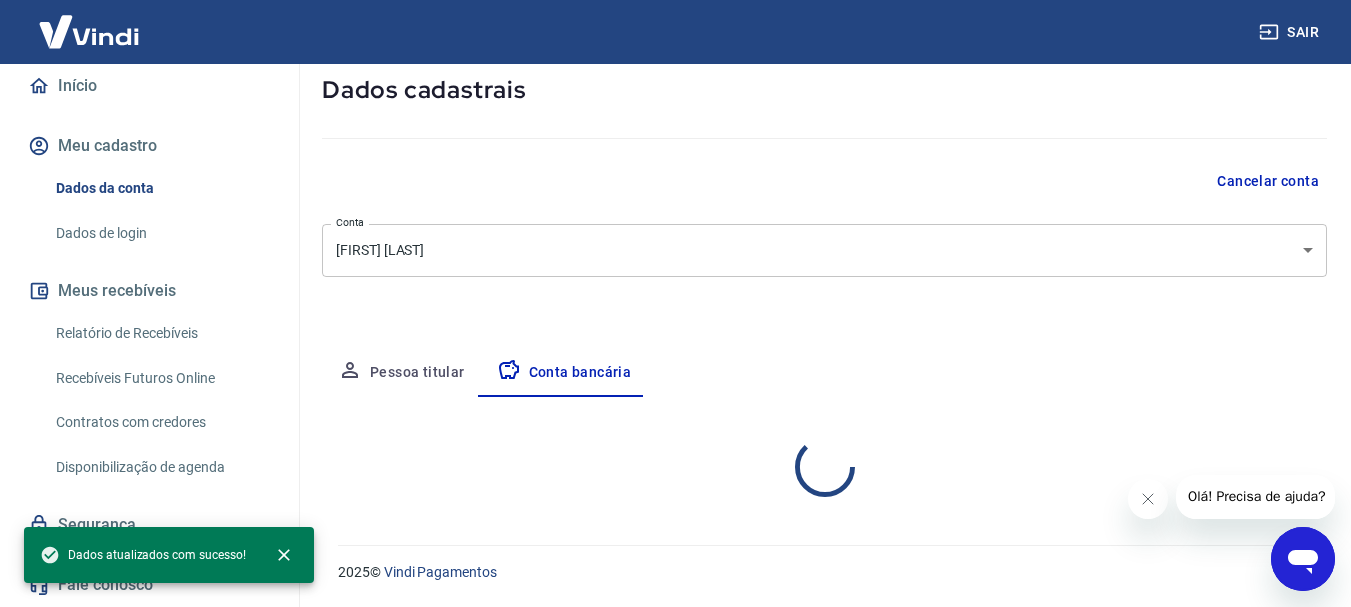 scroll, scrollTop: 304, scrollLeft: 0, axis: vertical 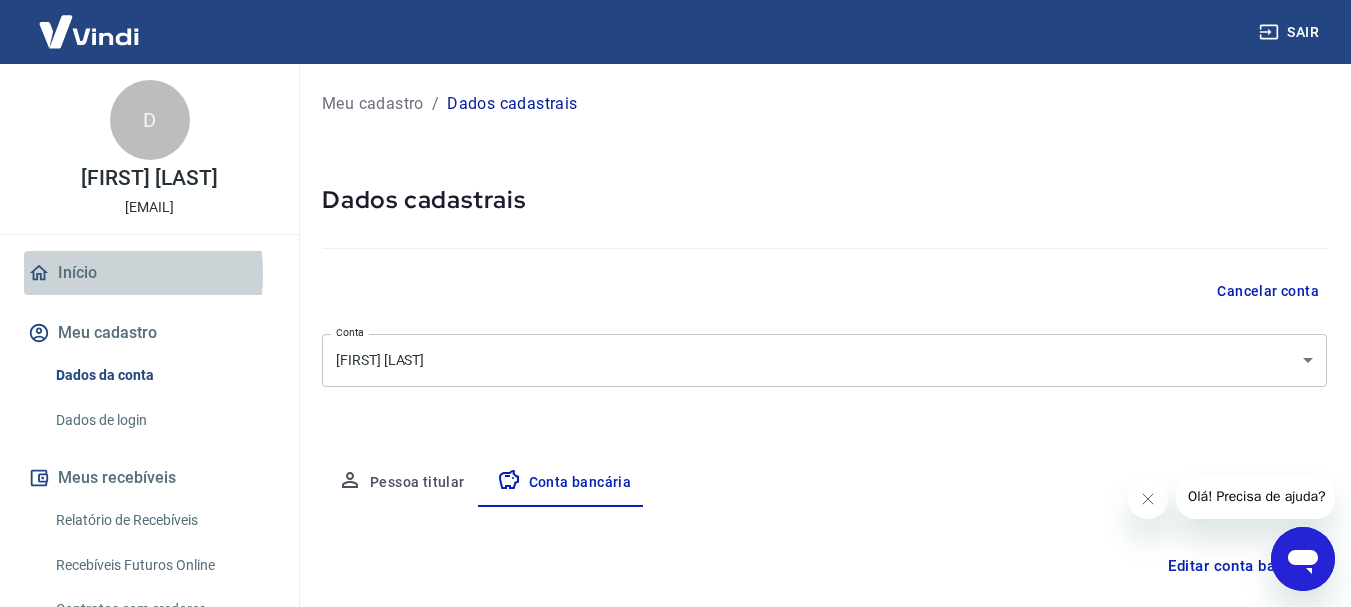 click on "Início" at bounding box center (149, 273) 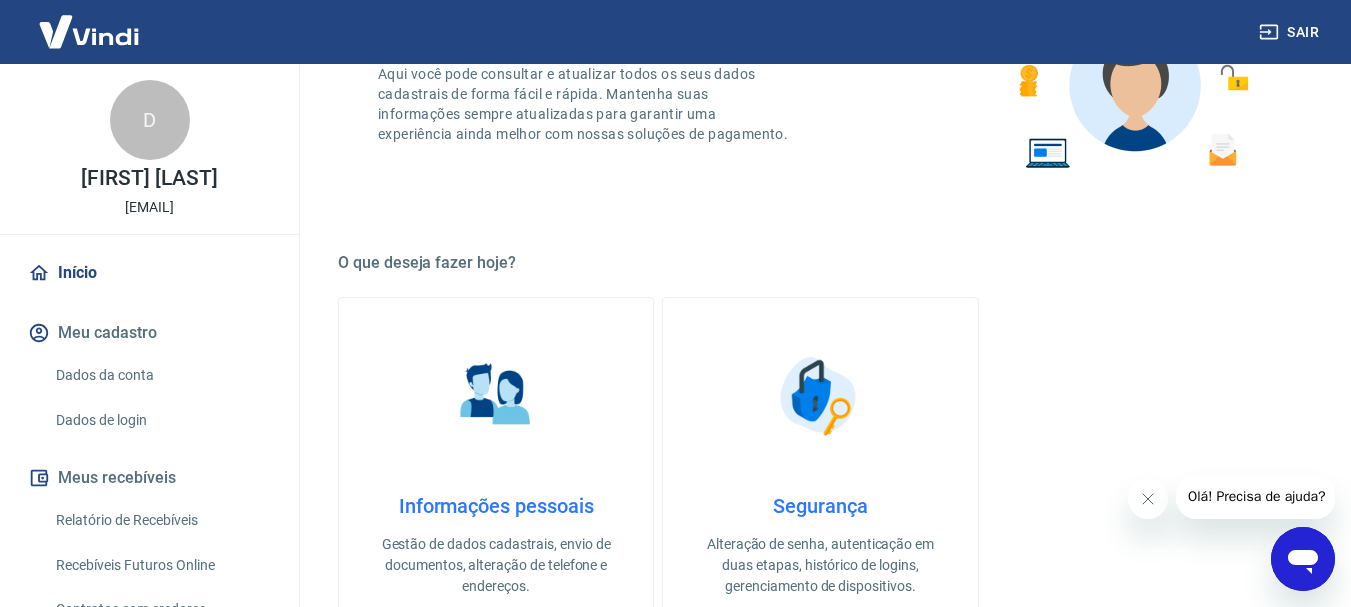 scroll, scrollTop: 600, scrollLeft: 0, axis: vertical 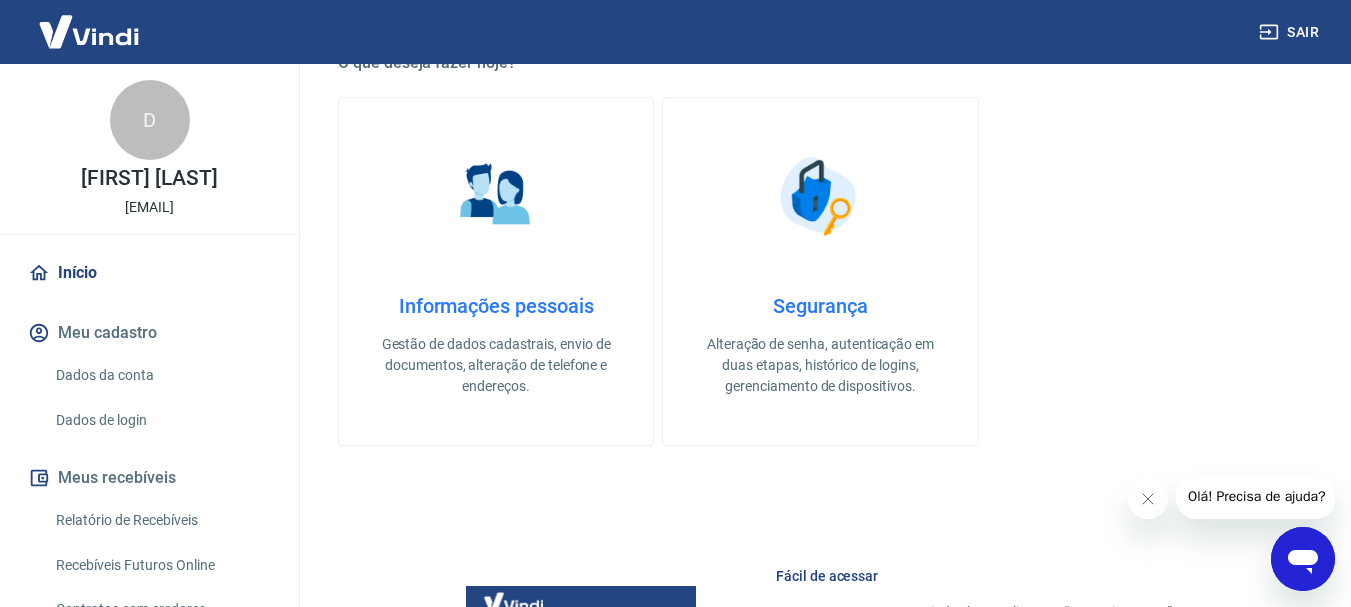 click on "Dados da conta" at bounding box center [161, 375] 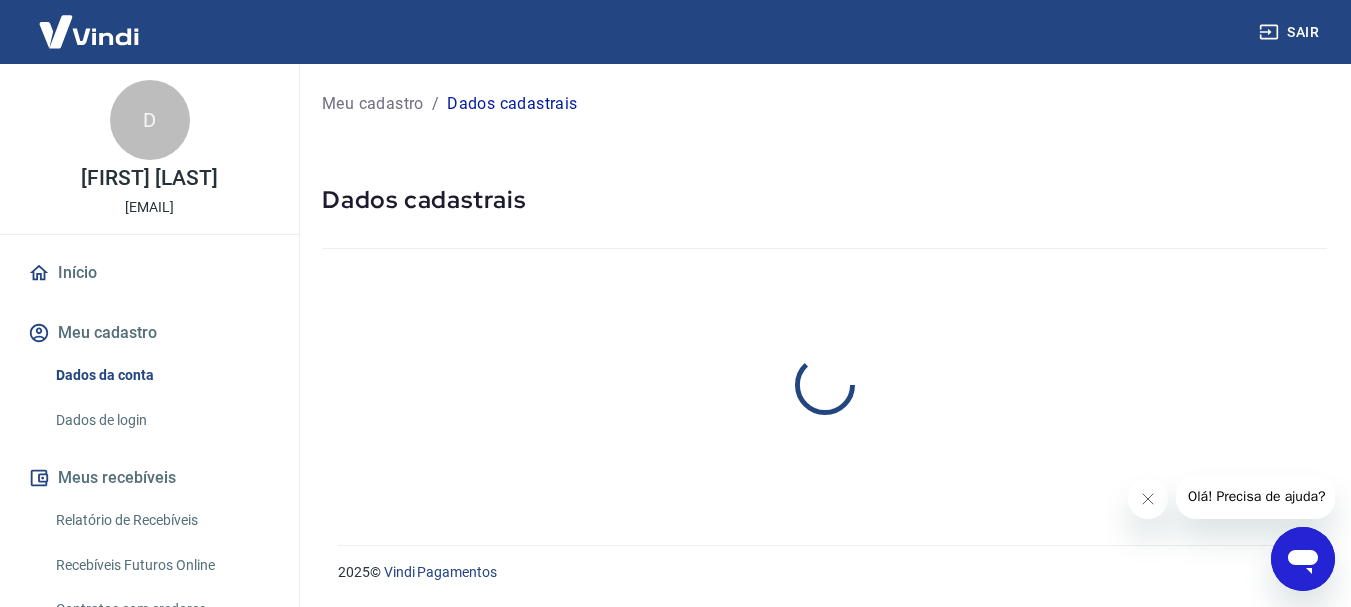 scroll, scrollTop: 0, scrollLeft: 0, axis: both 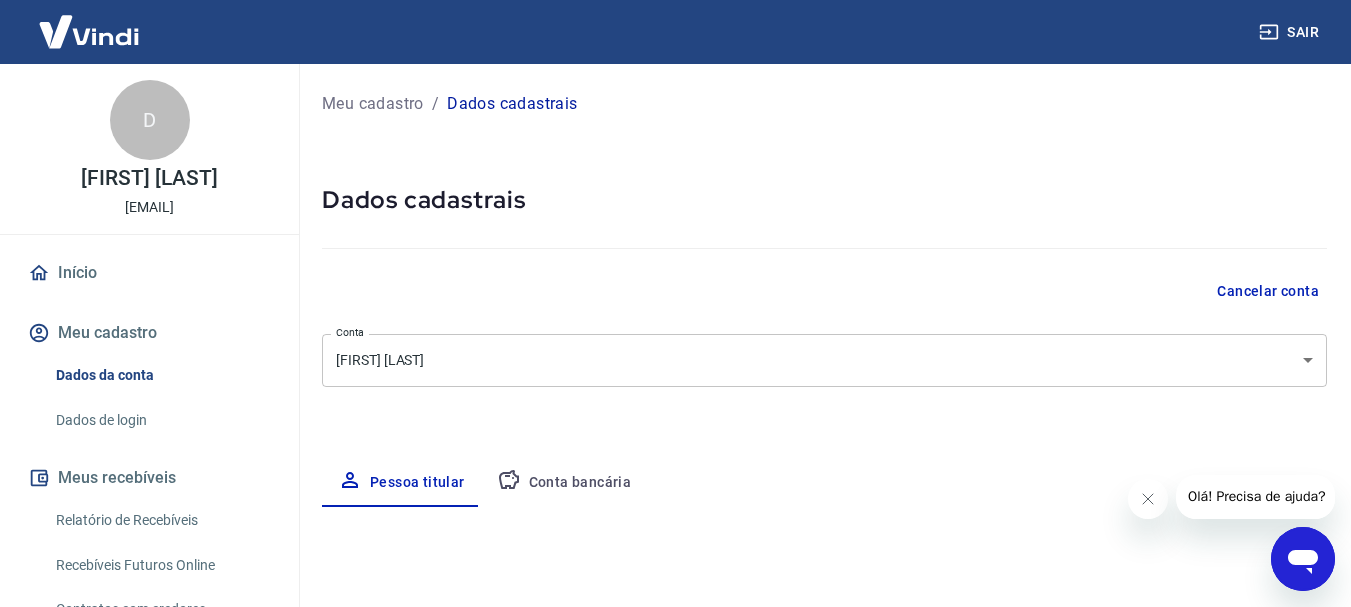 select on "[STATE]" 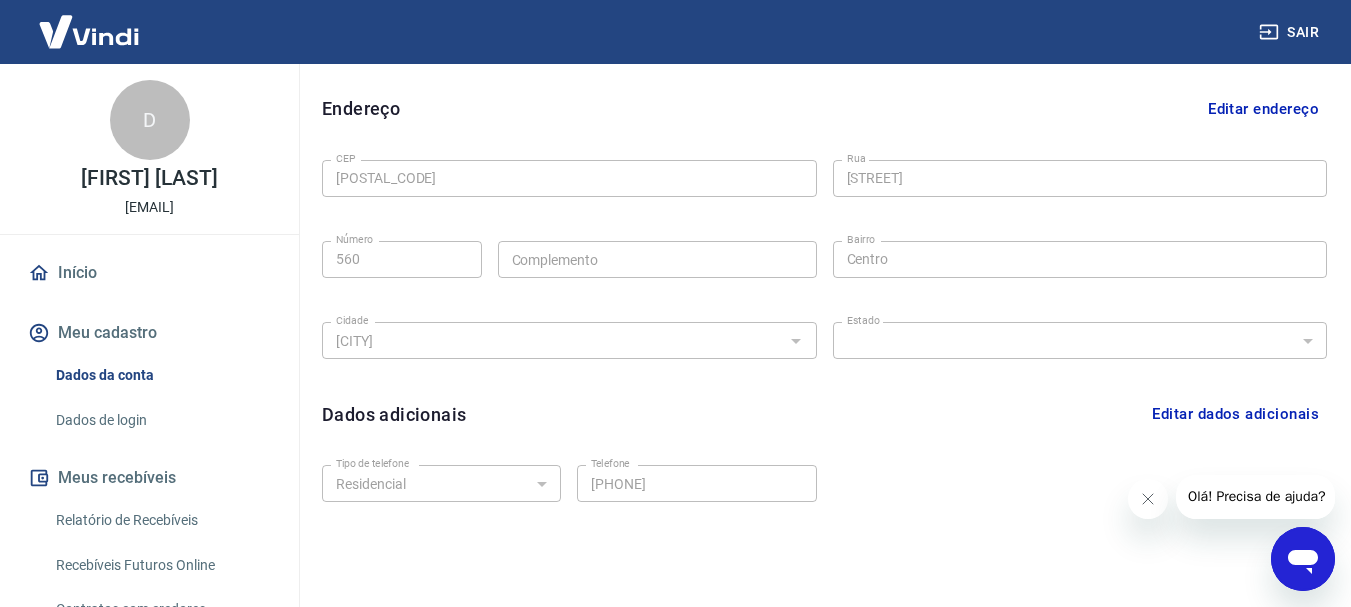 scroll, scrollTop: 673, scrollLeft: 0, axis: vertical 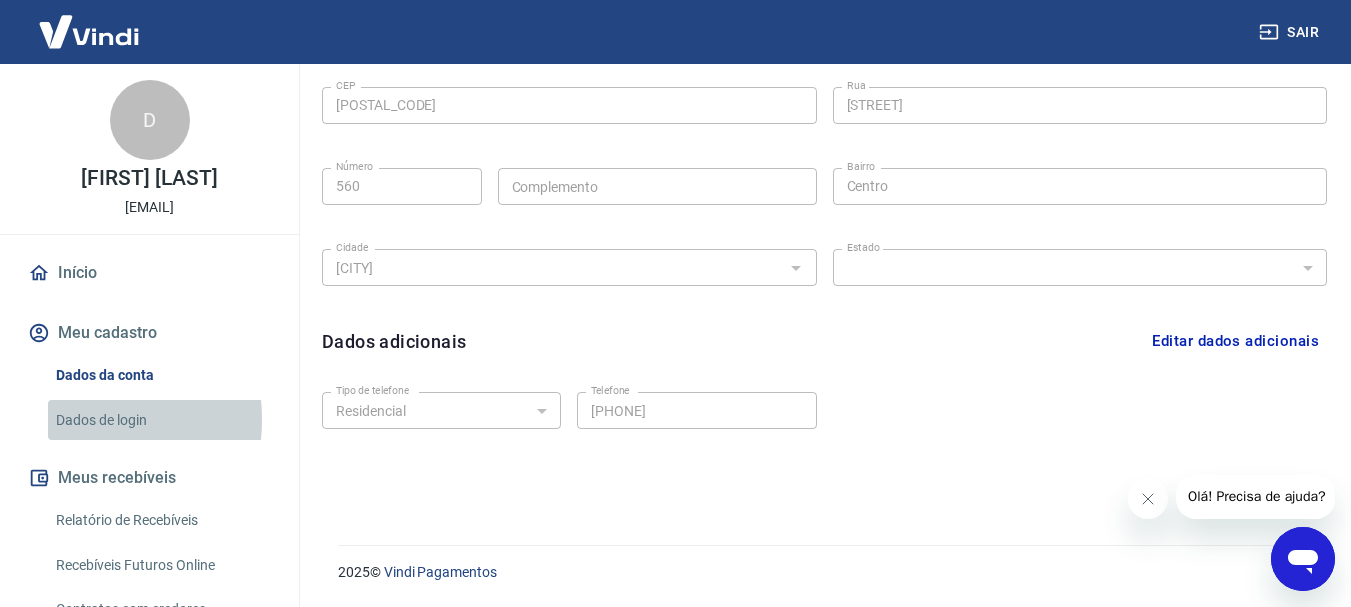 click on "Dados de login" at bounding box center (161, 420) 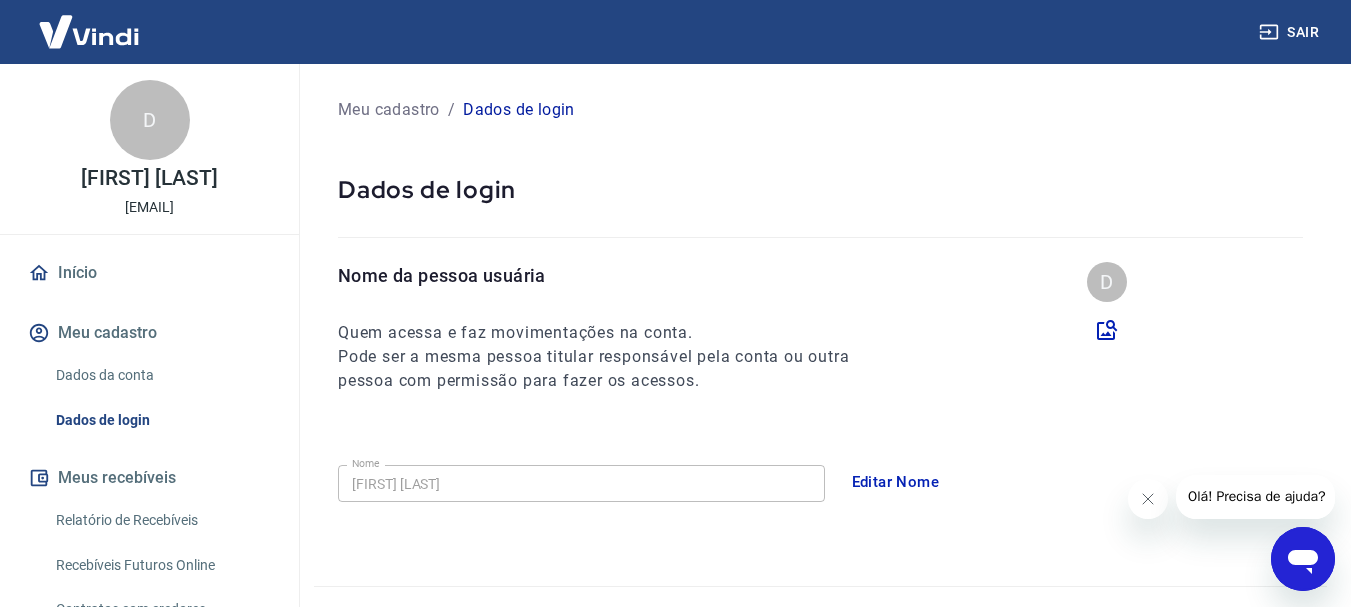 scroll, scrollTop: 0, scrollLeft: 0, axis: both 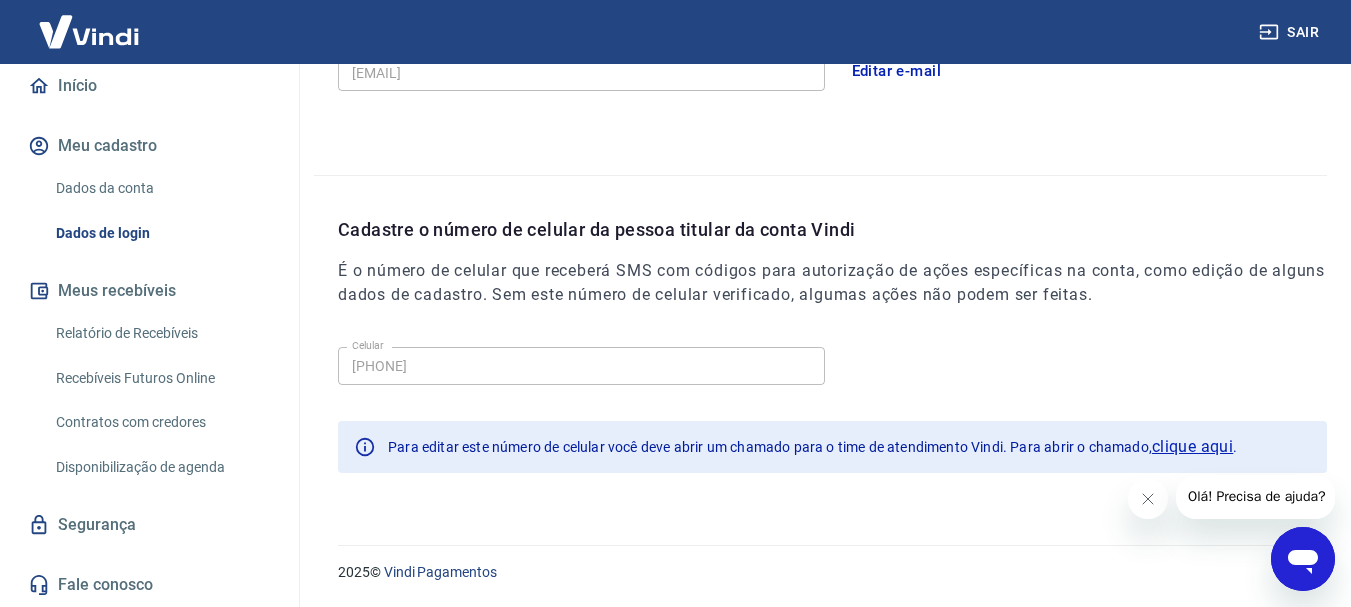 click on "Início" at bounding box center (149, 86) 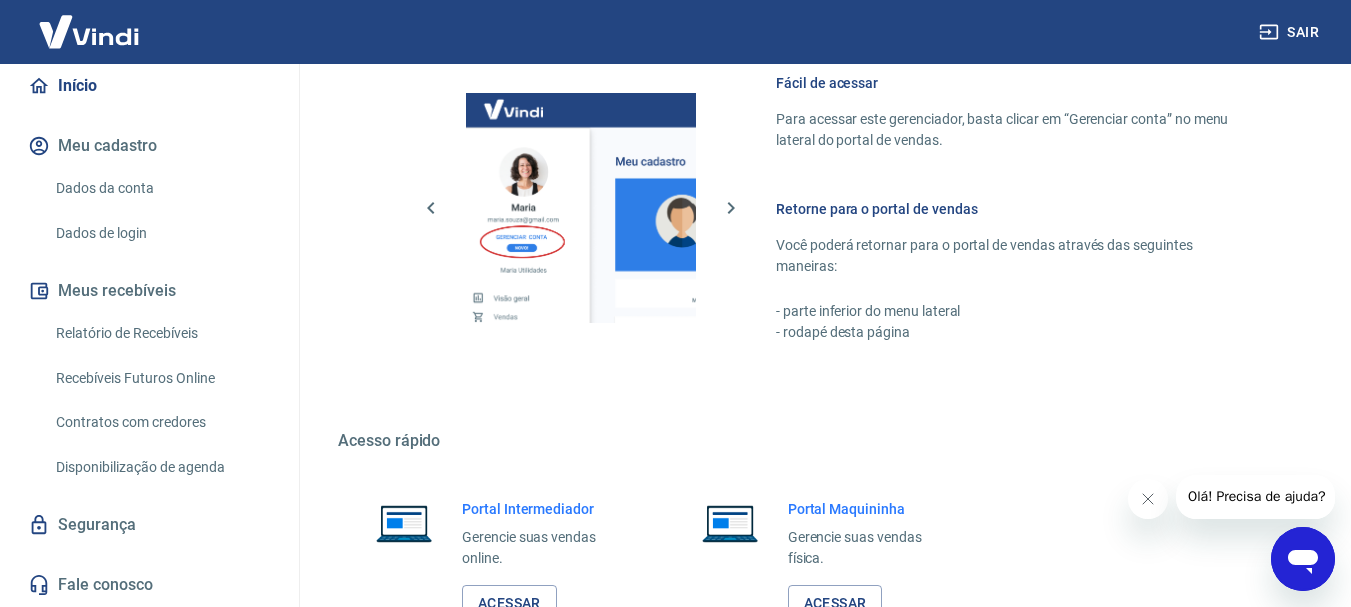 scroll, scrollTop: 1389, scrollLeft: 0, axis: vertical 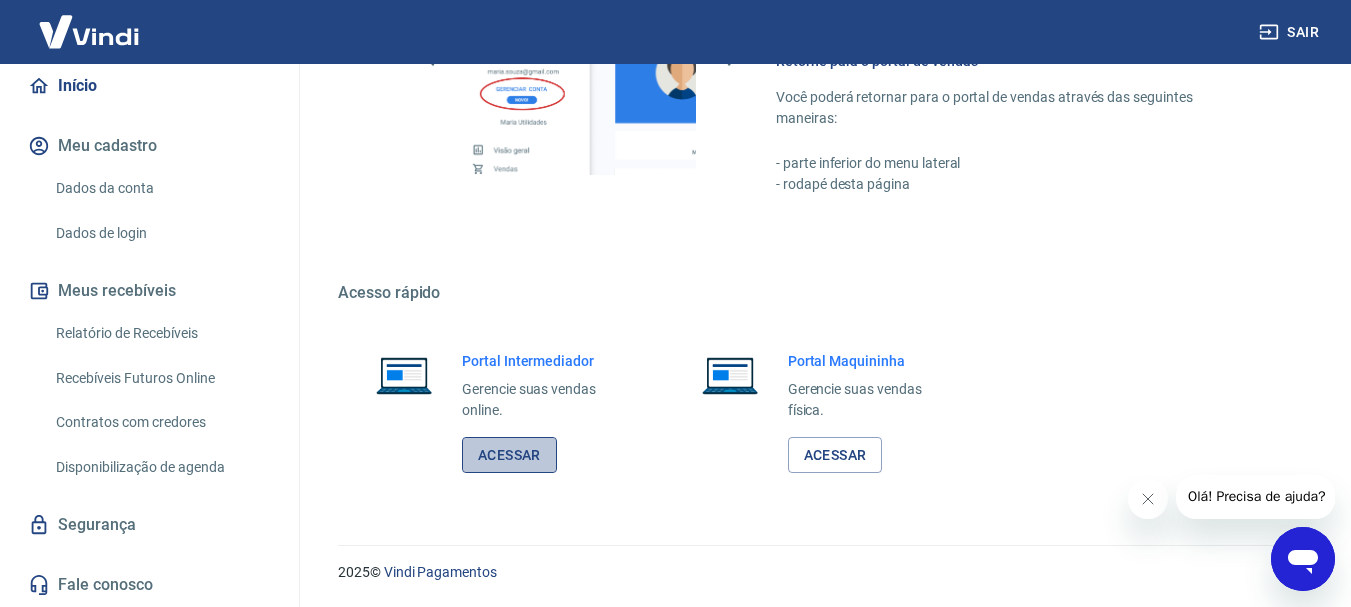 click on "Acessar" at bounding box center [509, 455] 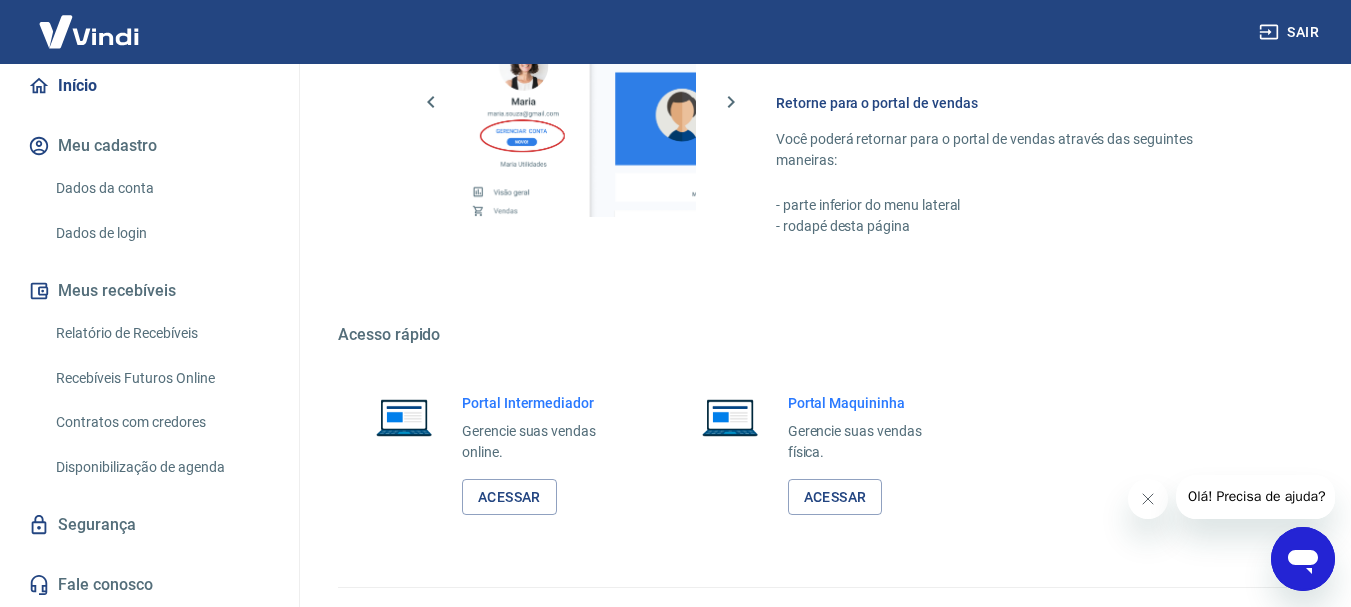 scroll, scrollTop: 1389, scrollLeft: 0, axis: vertical 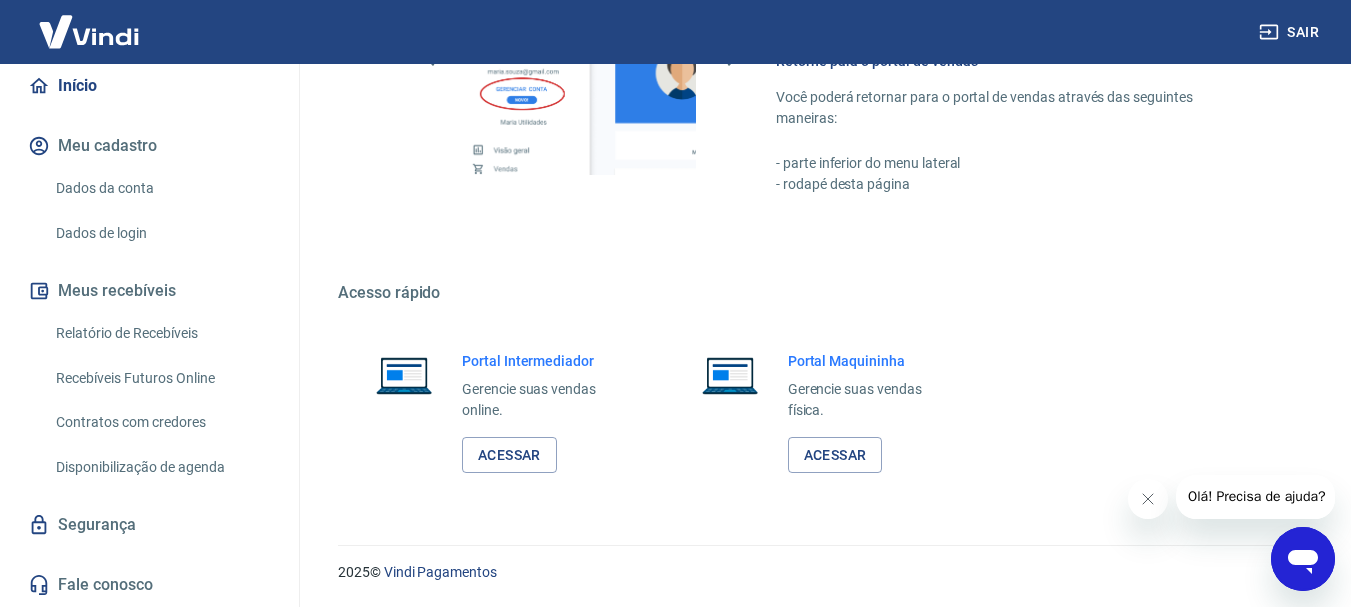 click on "Meus recebíveis" at bounding box center [149, 291] 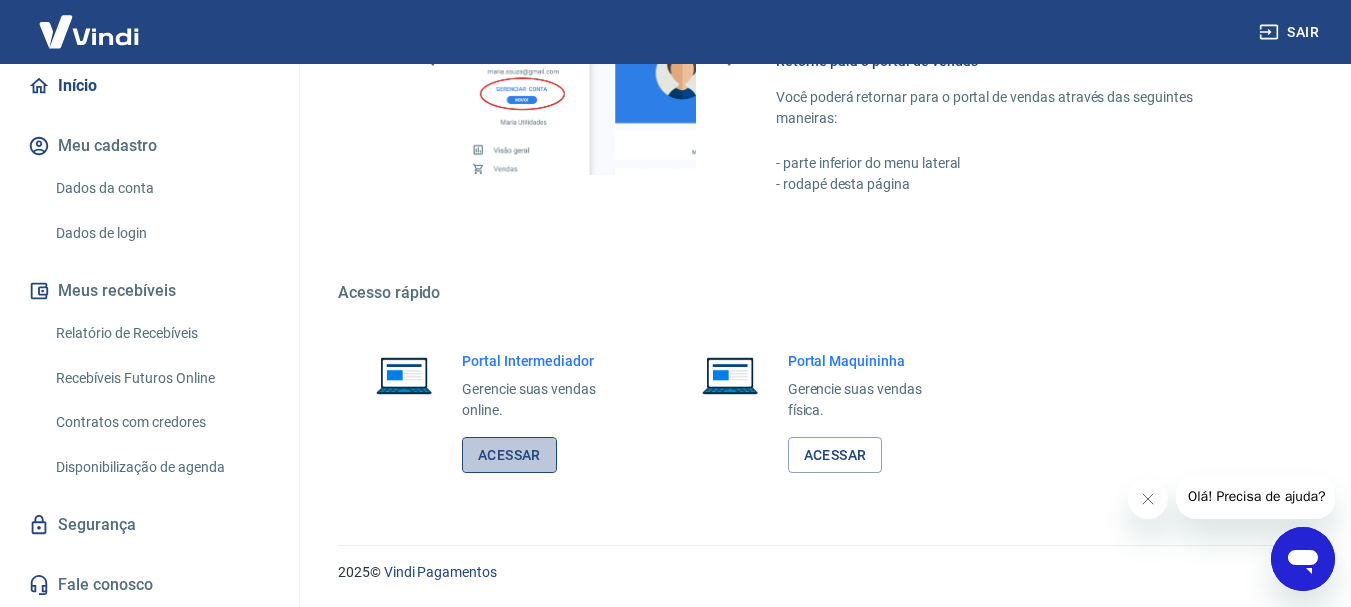 click on "Acessar" at bounding box center [509, 455] 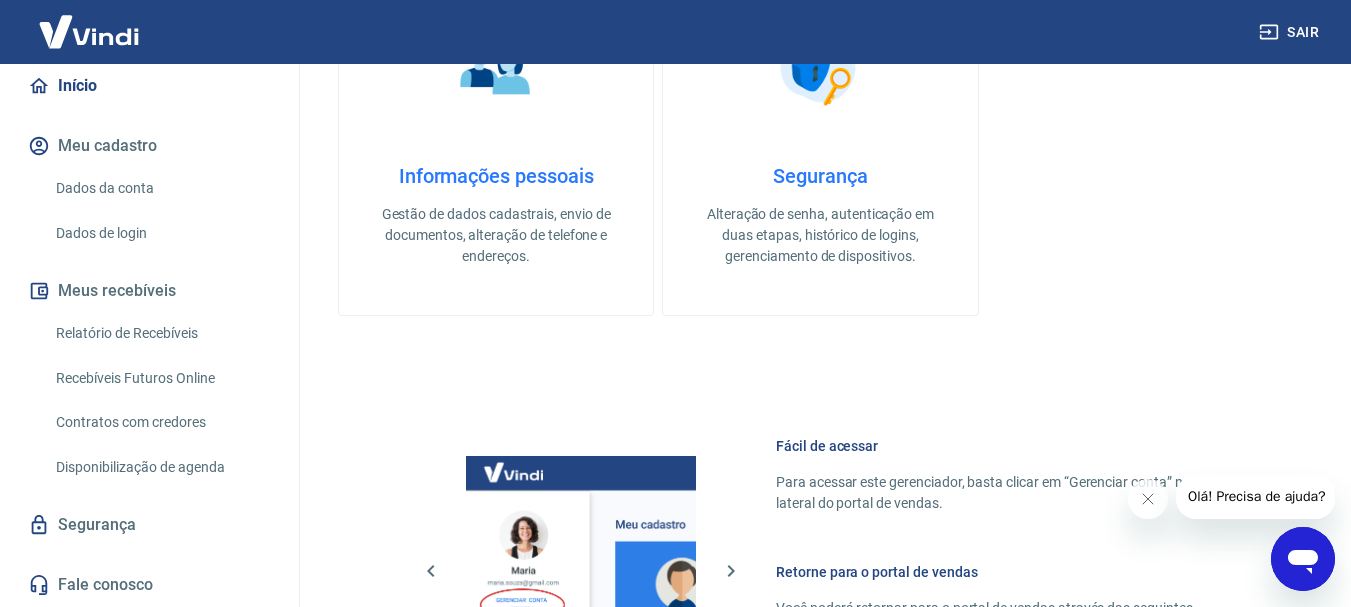 scroll, scrollTop: 589, scrollLeft: 0, axis: vertical 